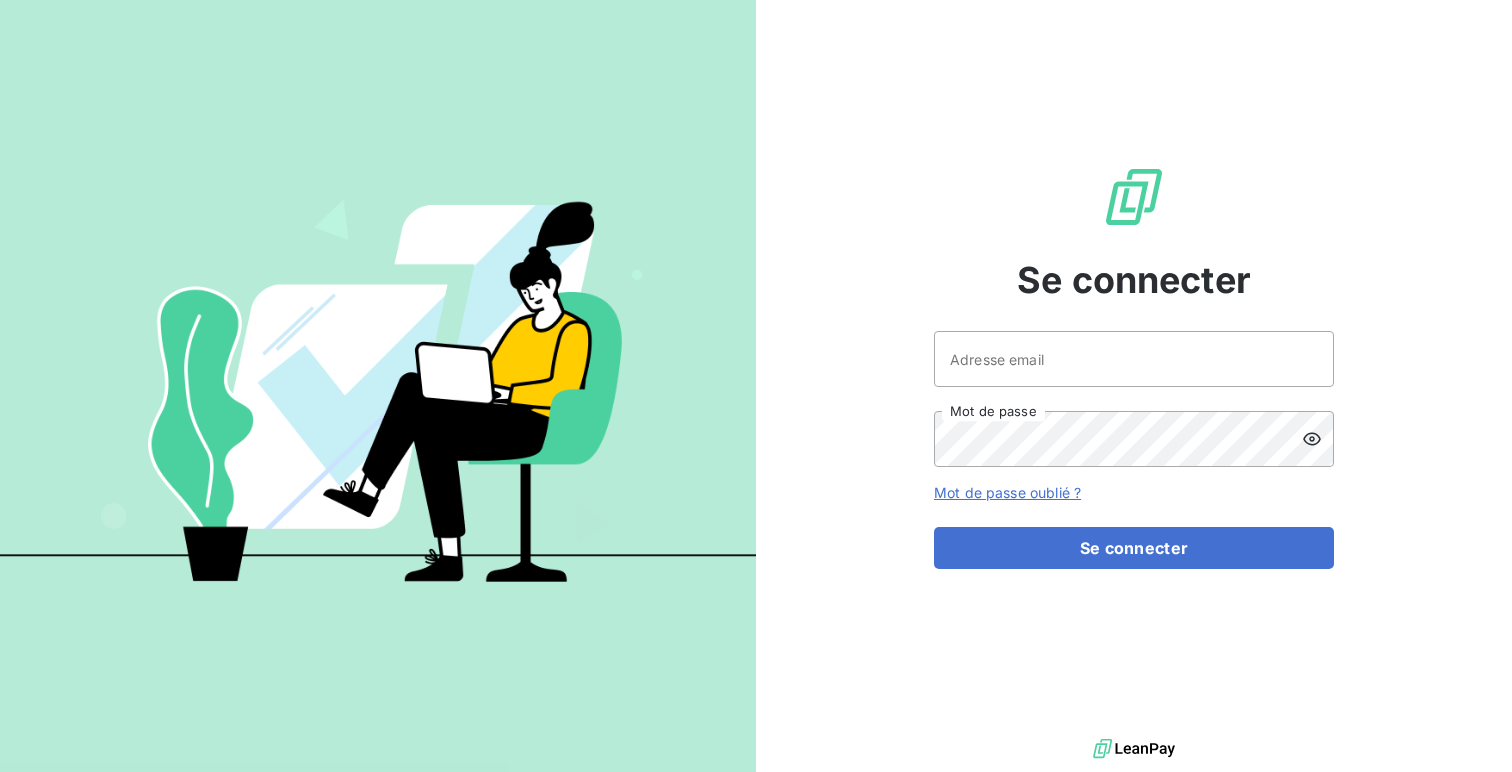 scroll, scrollTop: 0, scrollLeft: 0, axis: both 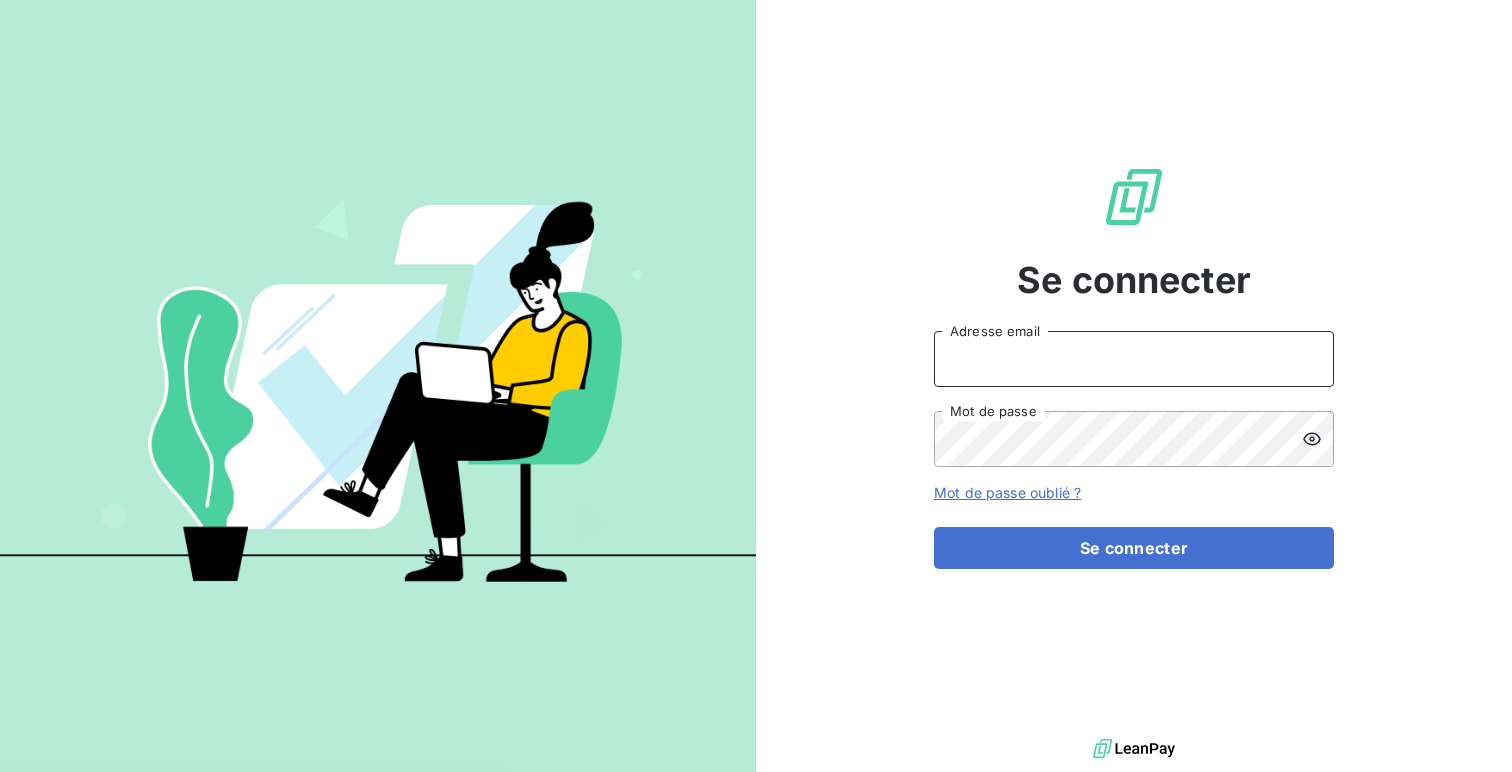 click on "Adresse email" at bounding box center (1134, 359) 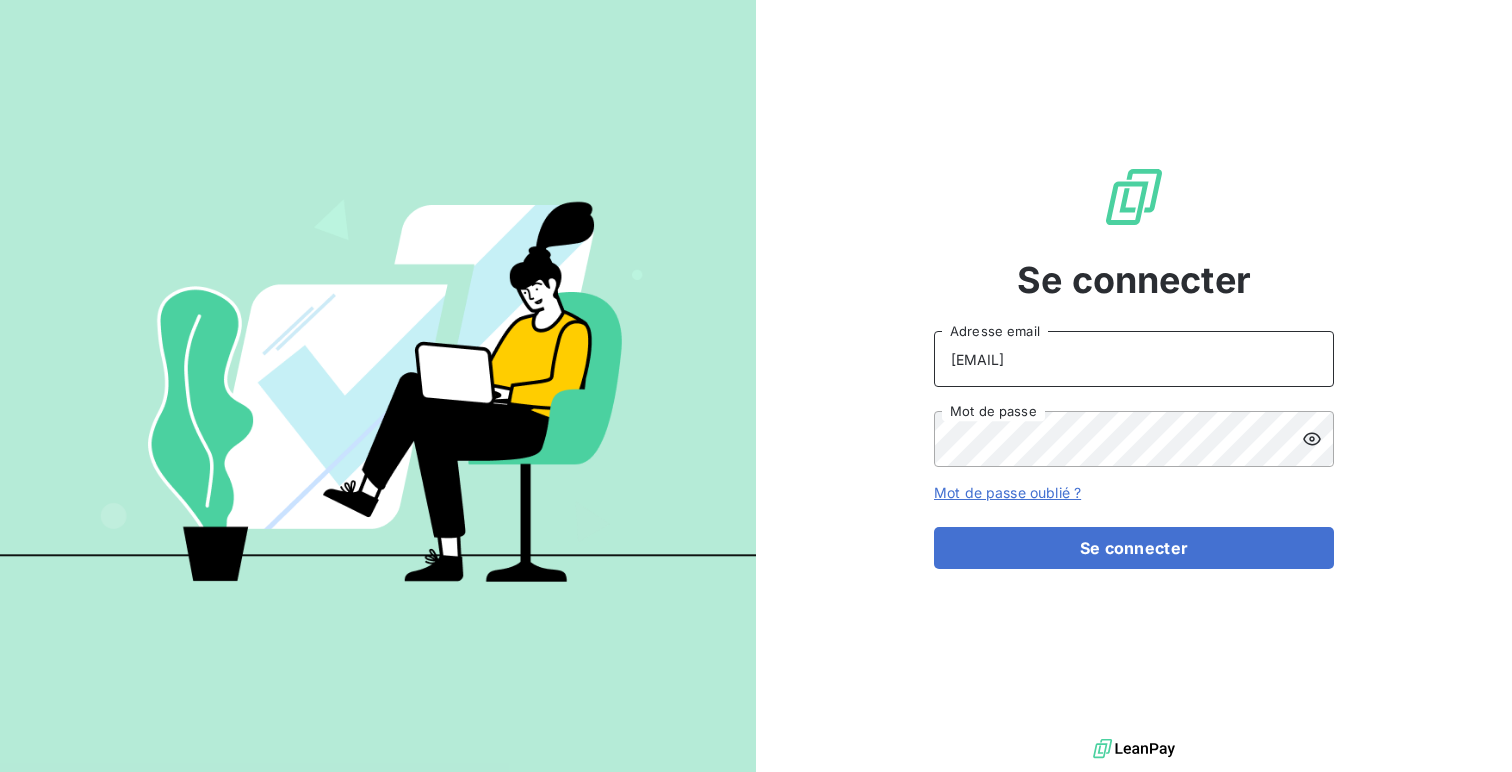 type on "admin@equipproguadeloupe" 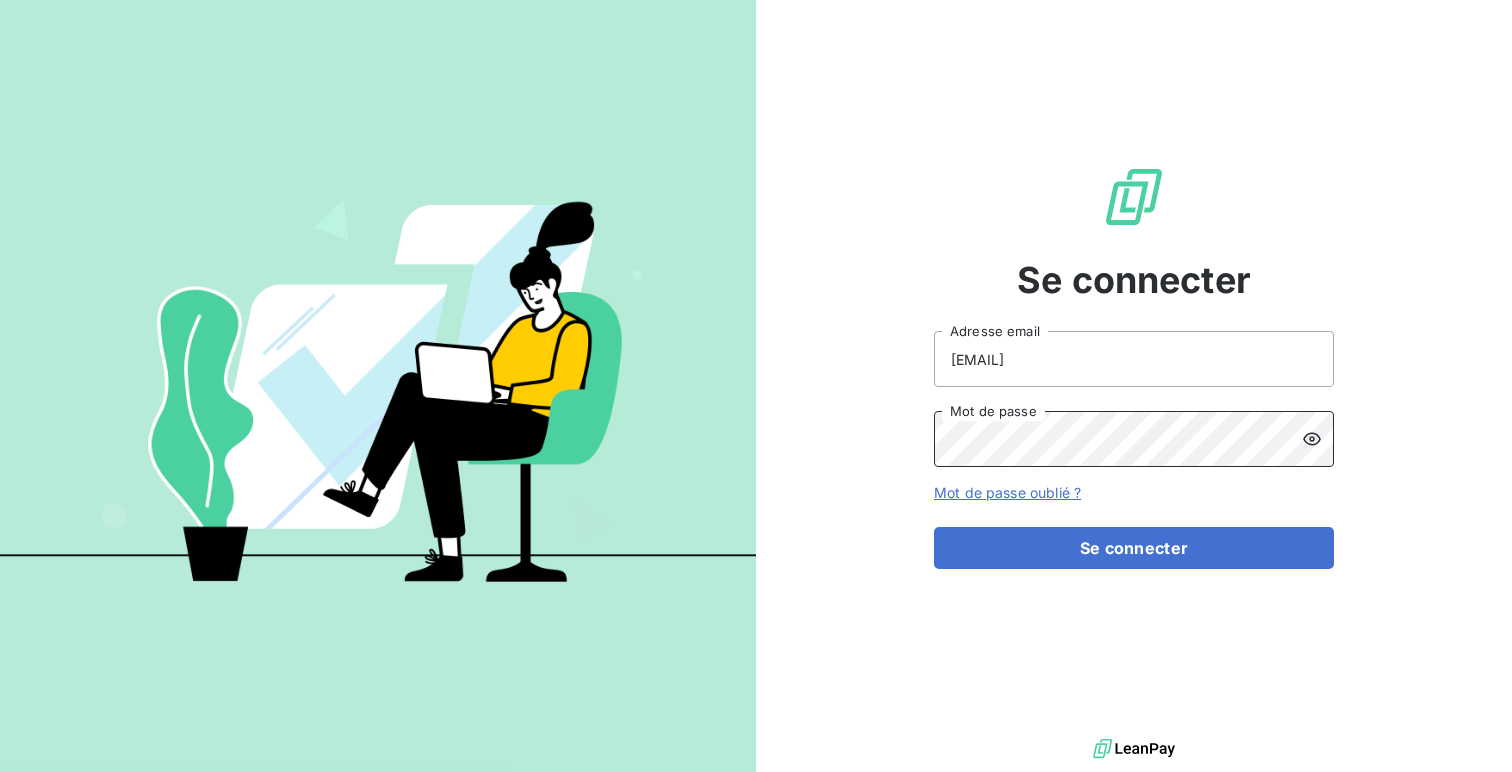 click on "Se connecter" at bounding box center (1134, 548) 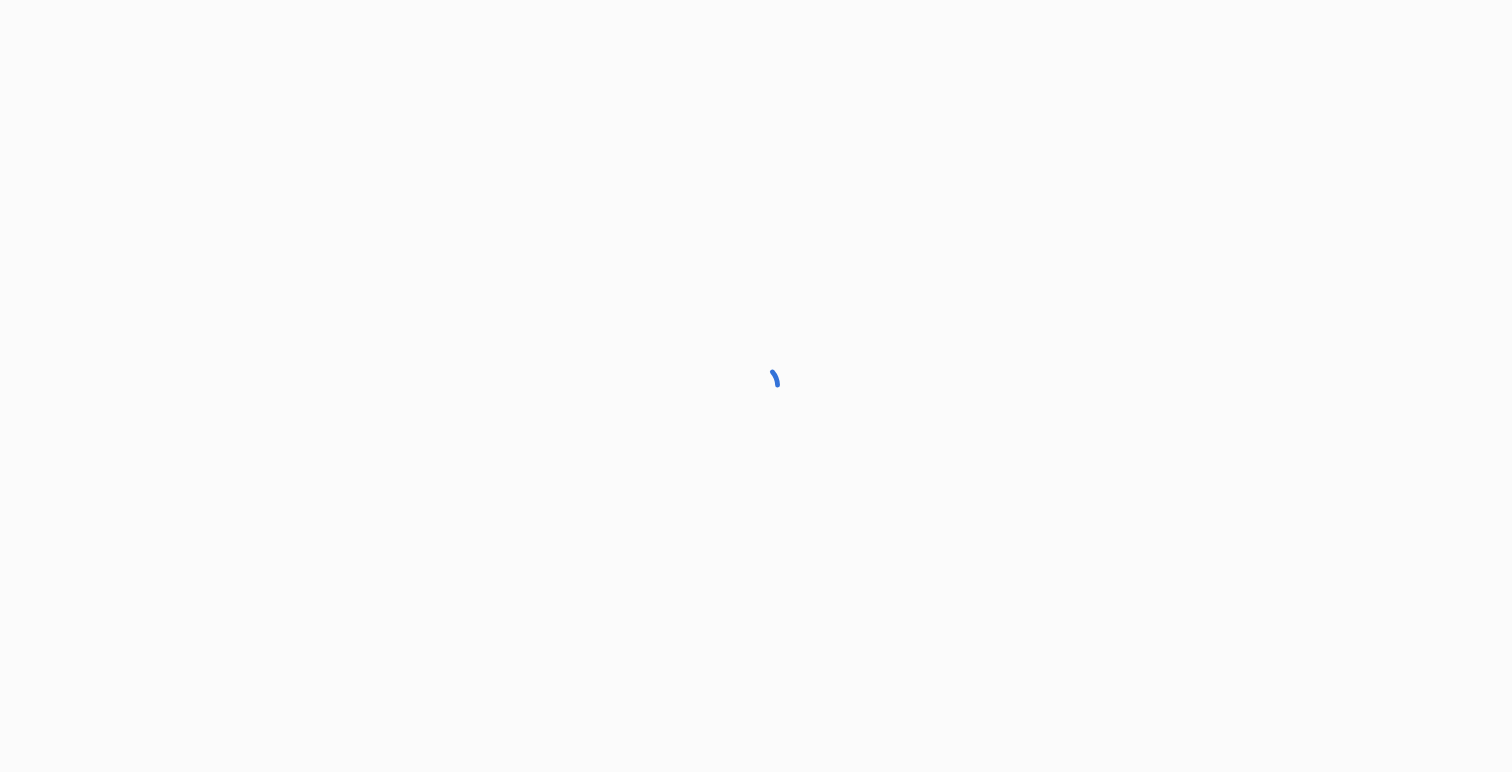 scroll, scrollTop: 0, scrollLeft: 0, axis: both 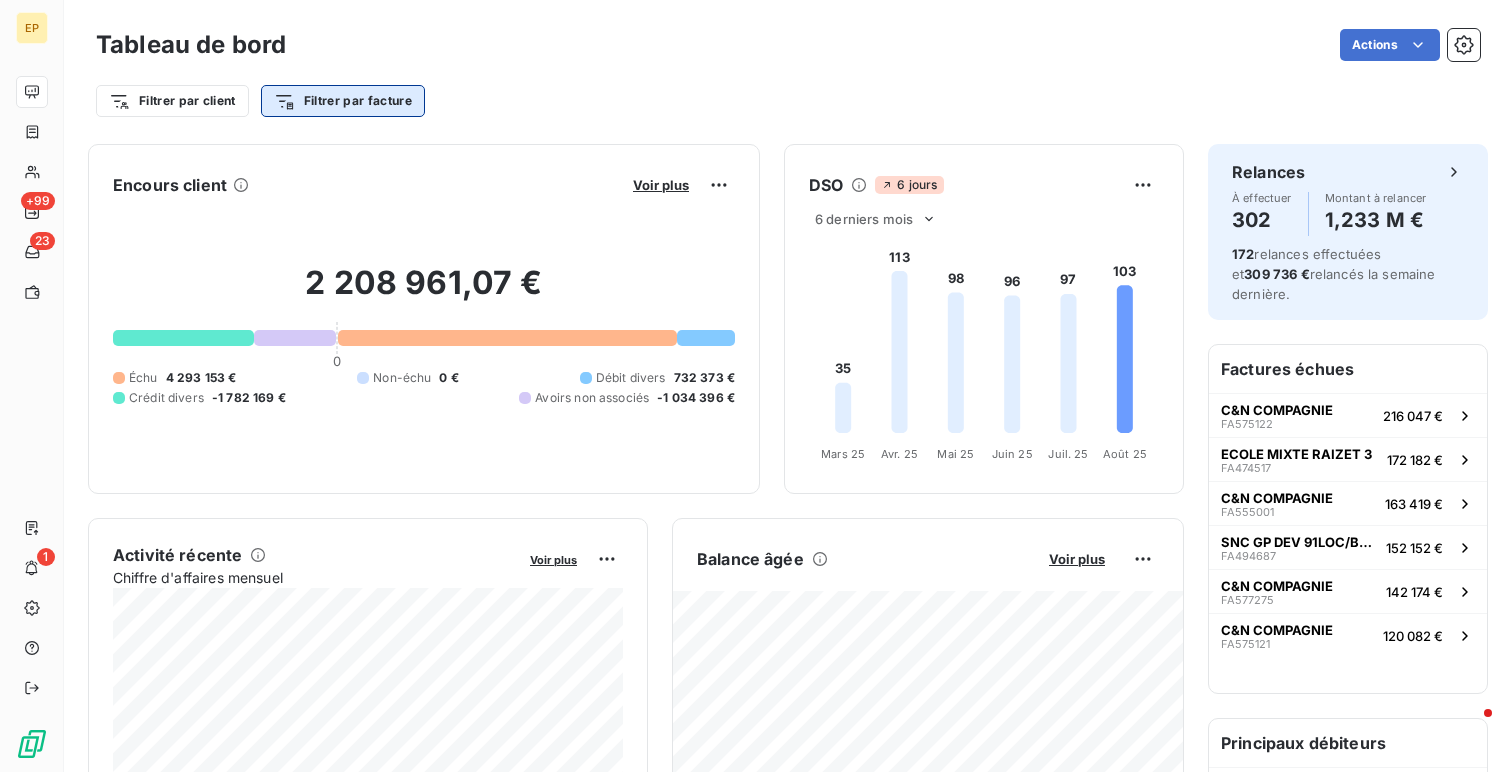 click on "EP +99 23 1 Tableau de bord Actions Filtrer par client Filtrer par facture Encours client   Voir plus 2 208 961,07 € 0 Échu 4 293 153 € Non-échu 0 €   Débit divers 732 373 € Crédit divers -1 782 169 € Avoirs non associés -1 034 396 € DSO 6 jours 6 derniers mois 35 113 98 96 97 103 Mars 25 Mars 25 Avr. 25 Avr. 25 Mai 25 Mai 25 Juin 25 Juin 25 Juil. 25 Juil. 25 Août 25 Août 25 Activité récente Chiffre d'affaires mensuel Voir plus Balance âgée Voir plus Relances par montant Encaissements Prévisionnel basé sur le délai moyen de paiement des 3 derniers mois Relances À effectuer 302 Montant à relancer 1,233 M € 172  relances effectuées et  309 736 €  relancés la semaine dernière. Factures échues C&N COMPAGNIE FA575122 216 047 € ECOLE MIXTE RAIZET 3 FA474517 172 182 € C&N COMPAGNIE FA555001 163 419 € SNC GP DEV 91LOC/BOULANGERIE KIAVUE ET FILS FA494687 152 152 € C&N COMPAGNIE FA577275 142 174 € C&N COMPAGNIE FA575121" at bounding box center (756, 386) 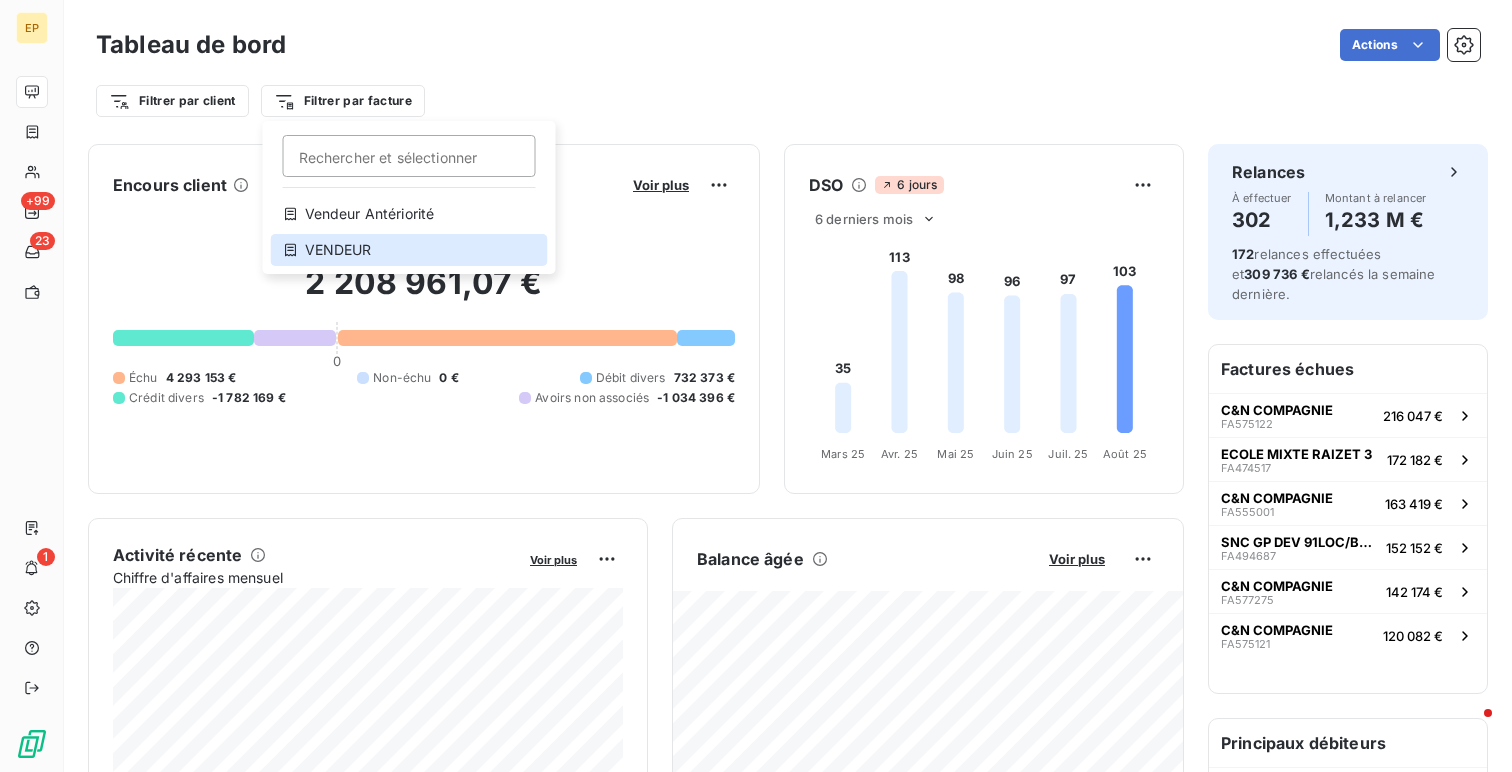 click on "VENDEUR" at bounding box center (409, 250) 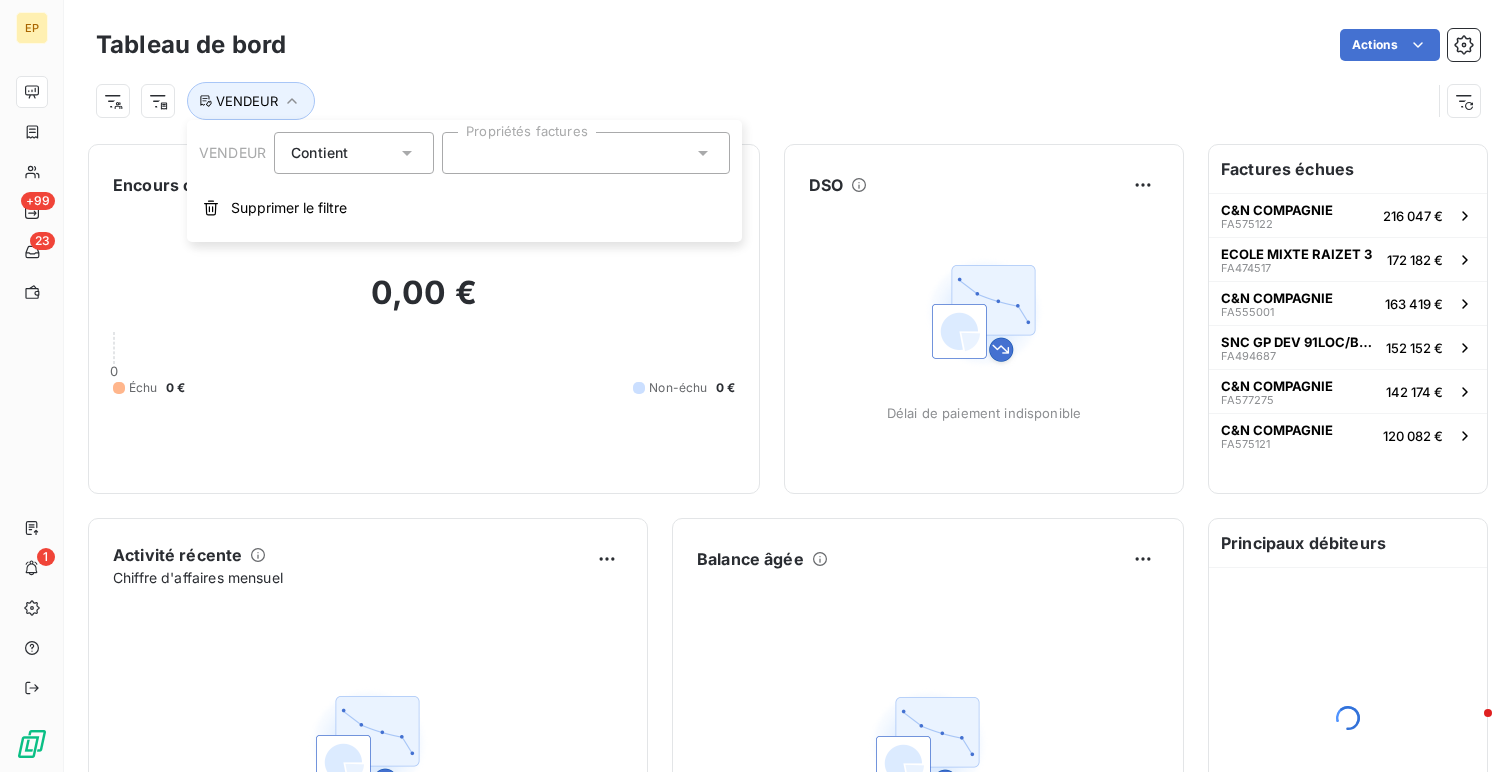 click at bounding box center (586, 153) 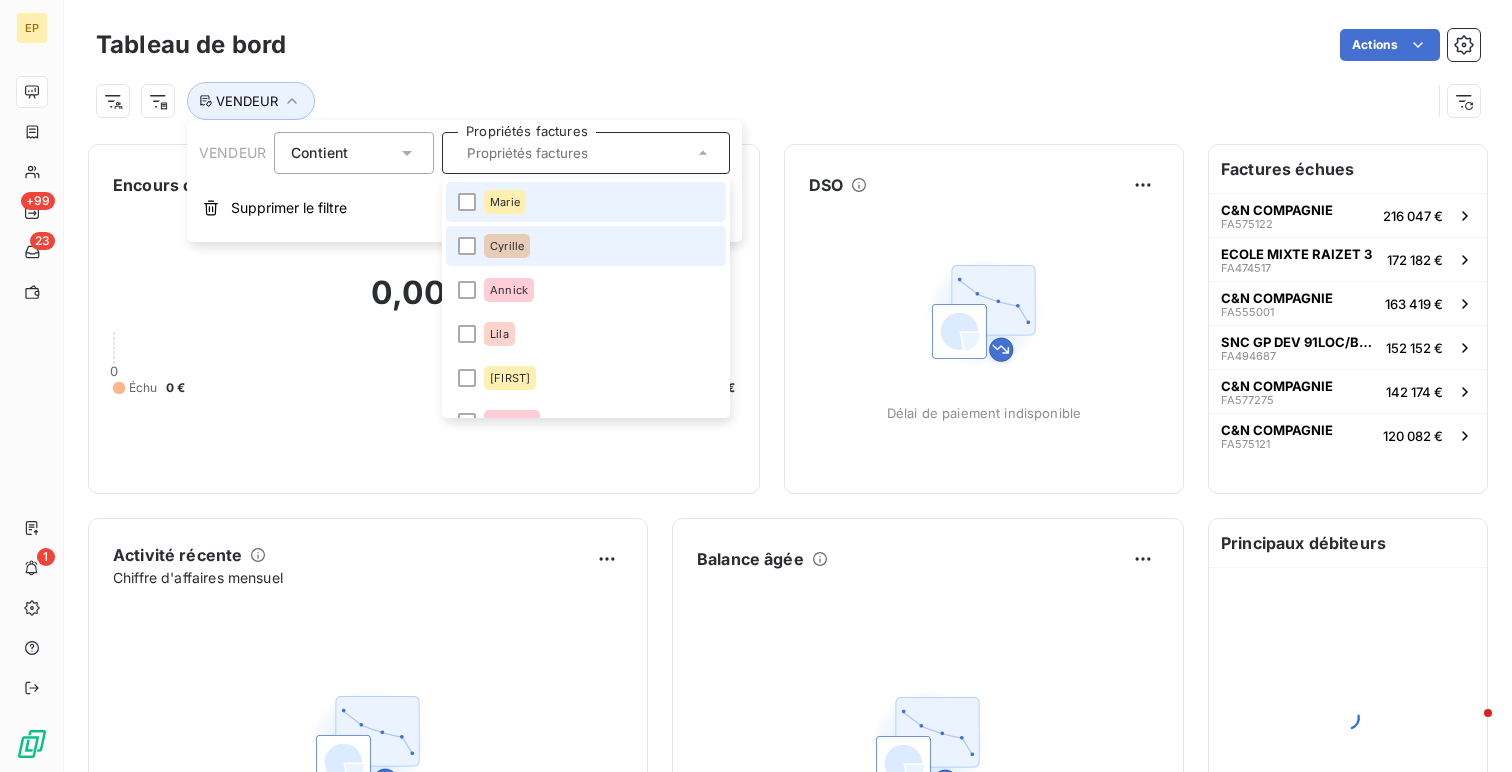 click on "Marie" at bounding box center [586, 202] 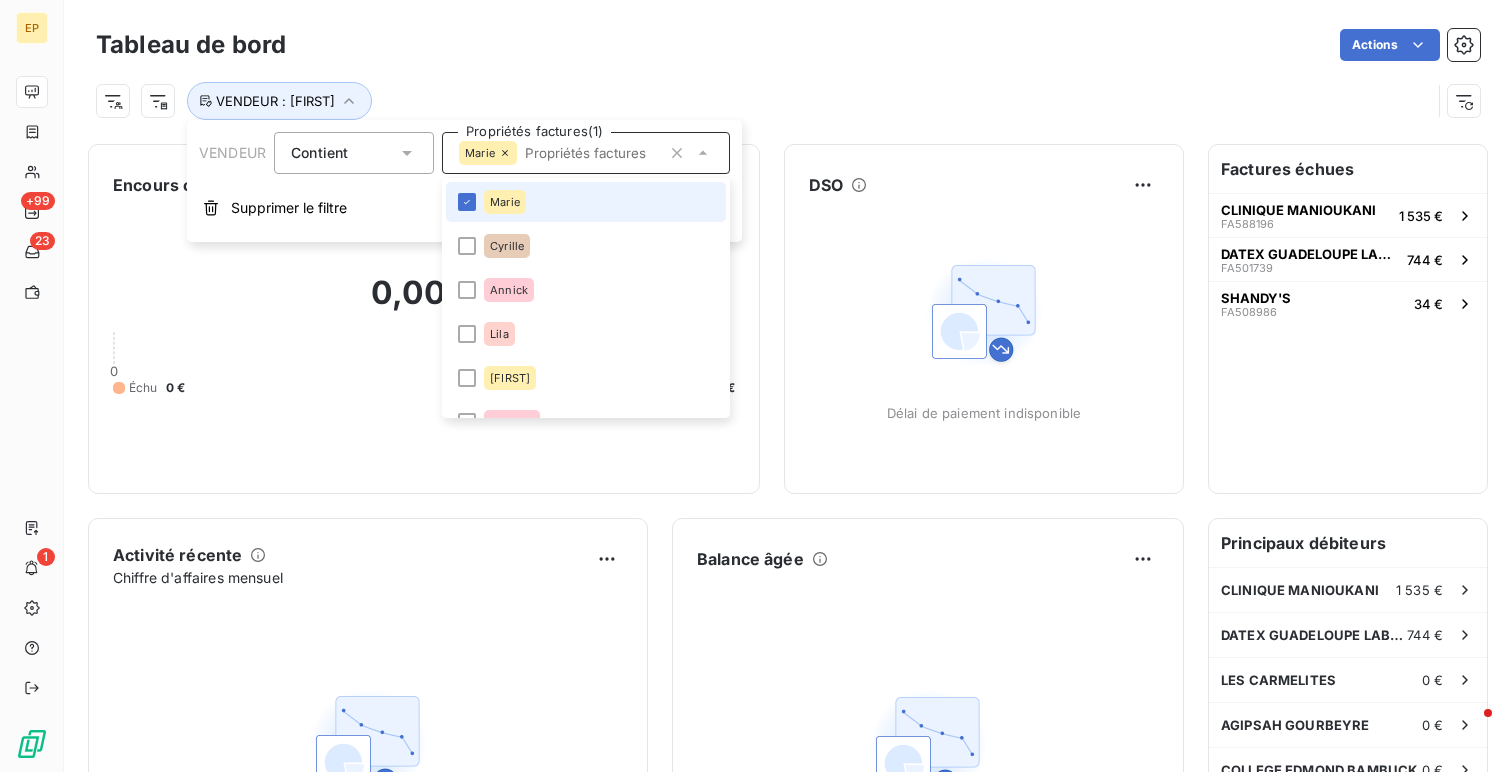 click on "Marie" at bounding box center [586, 202] 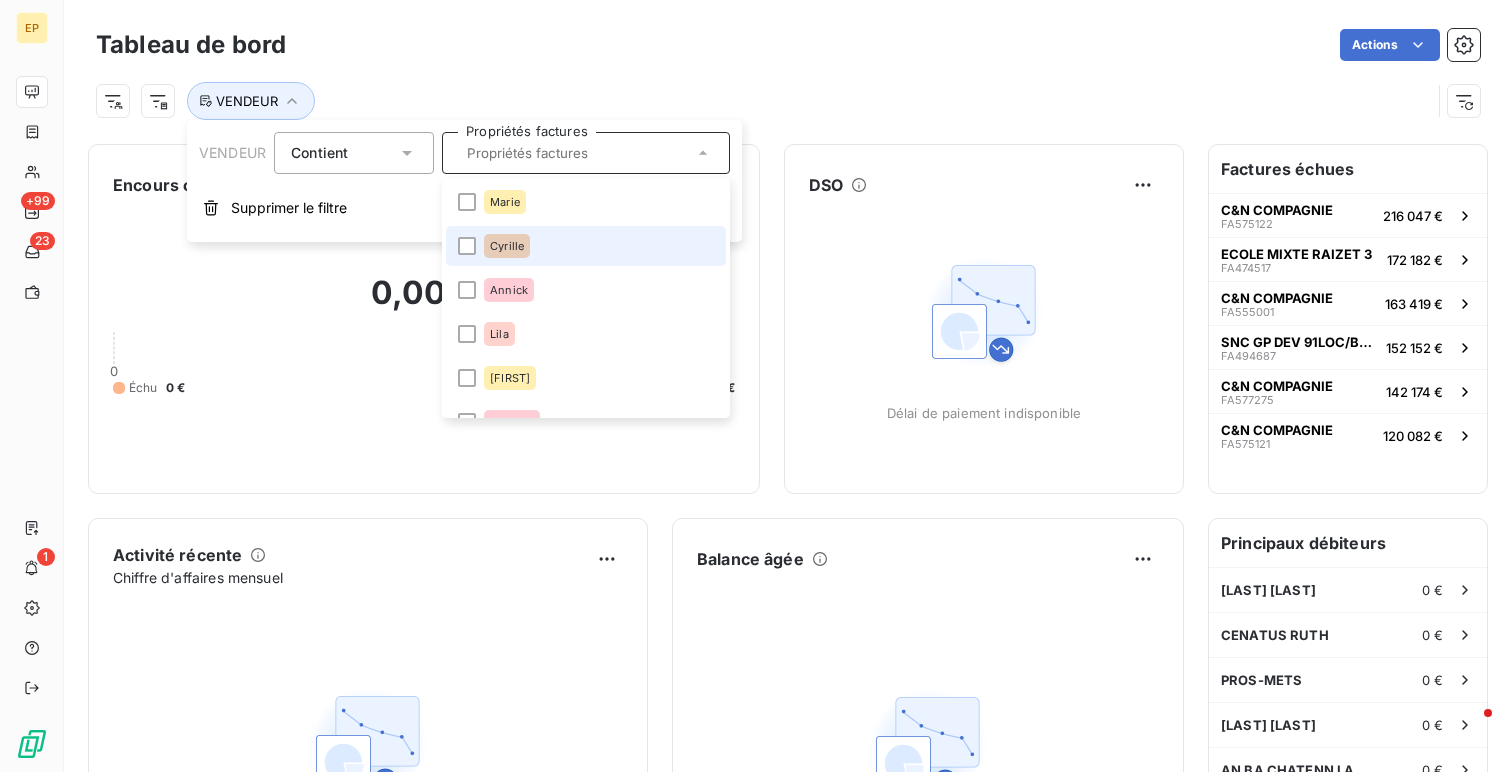 click on "Cyrille" at bounding box center (586, 246) 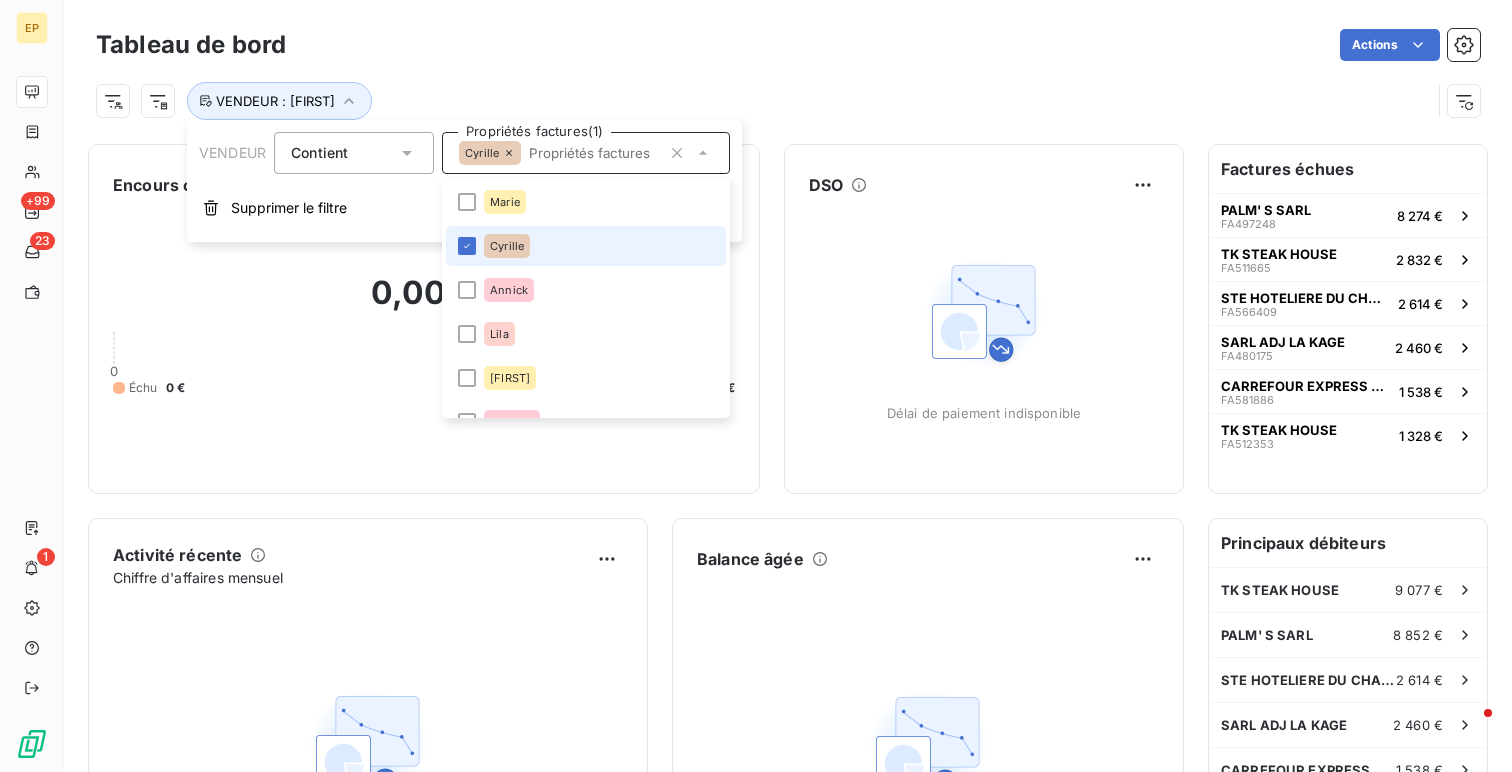 click on "Cyrille" at bounding box center [586, 246] 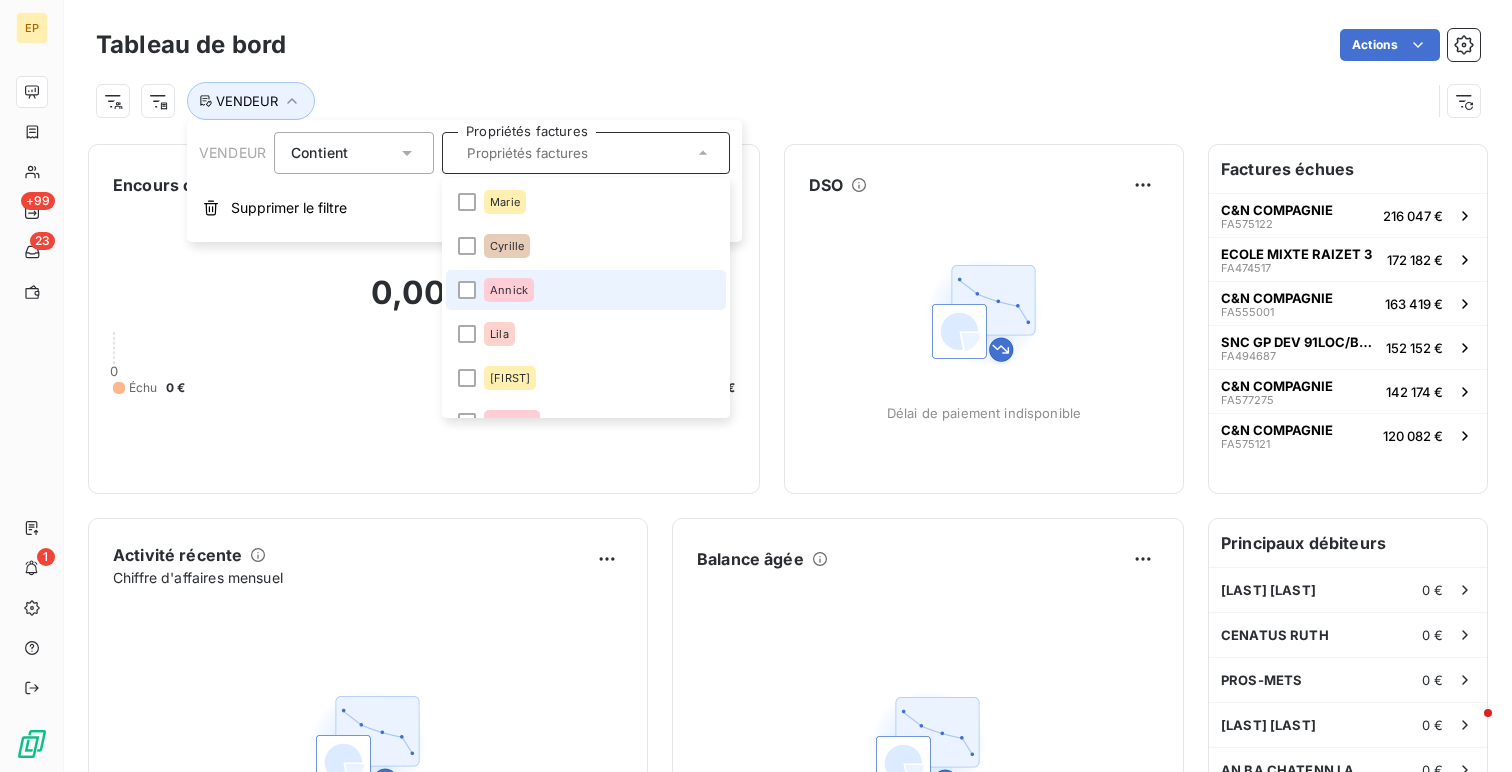 click on "Annick" at bounding box center [586, 290] 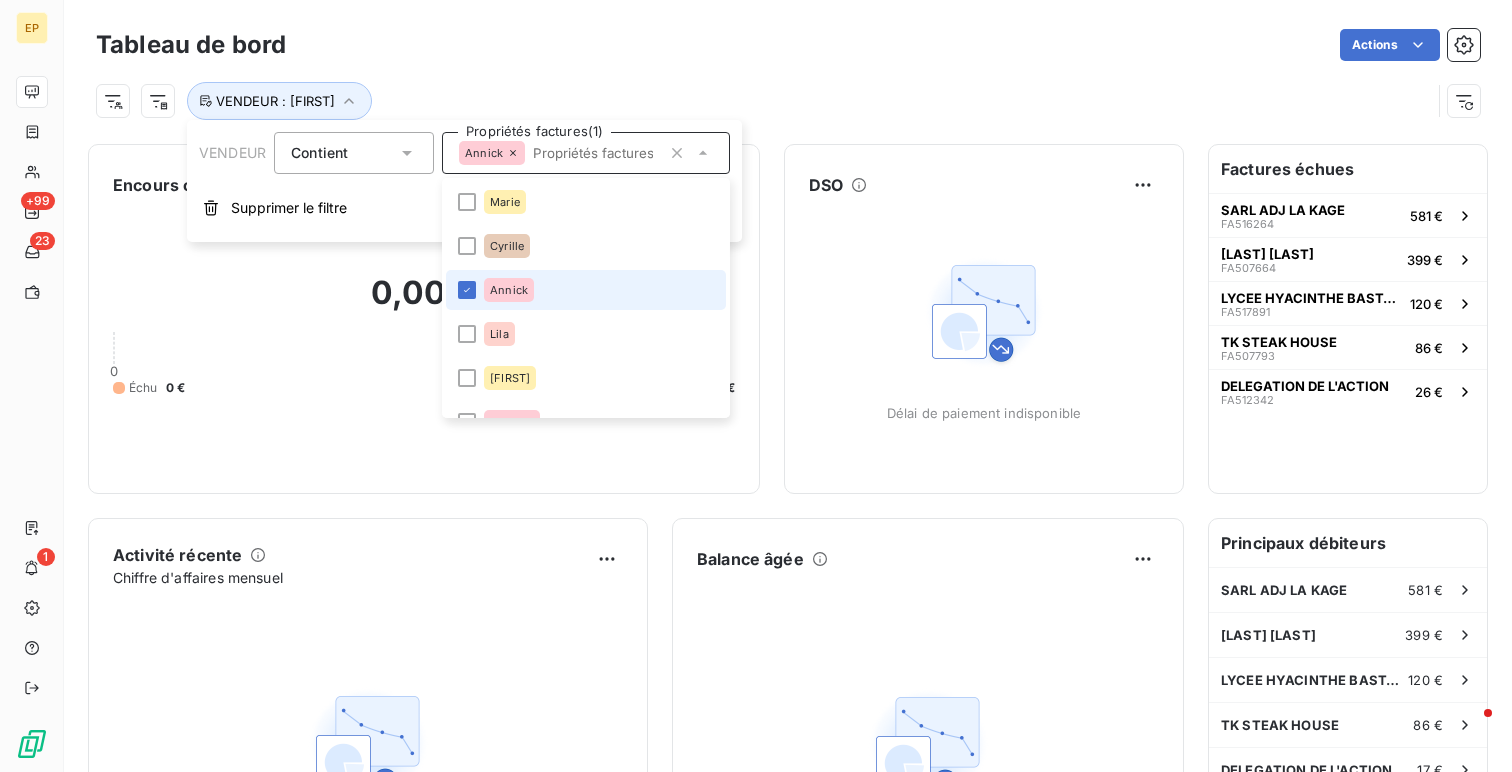 click on "Annick" at bounding box center (586, 290) 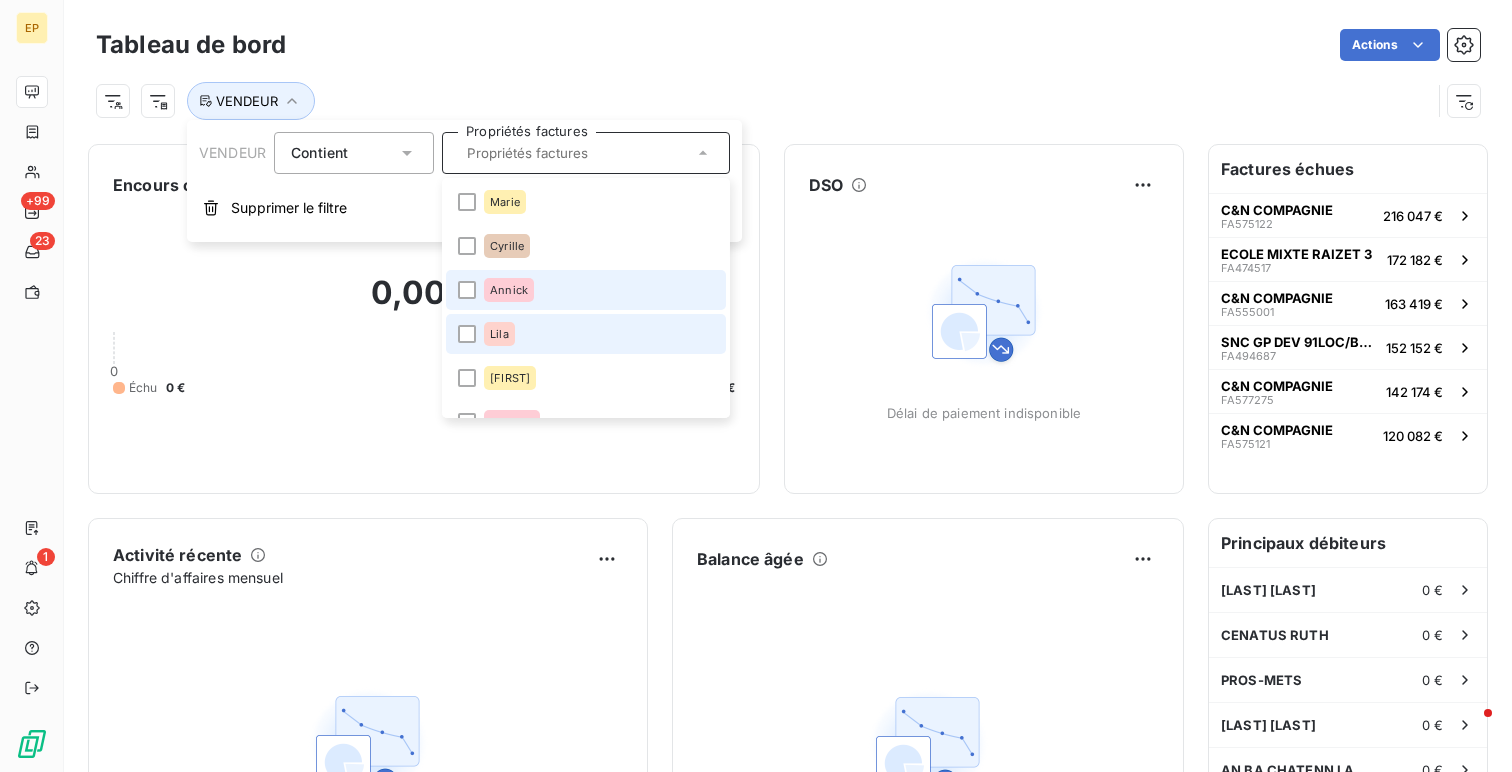 click on "Lila" at bounding box center (586, 334) 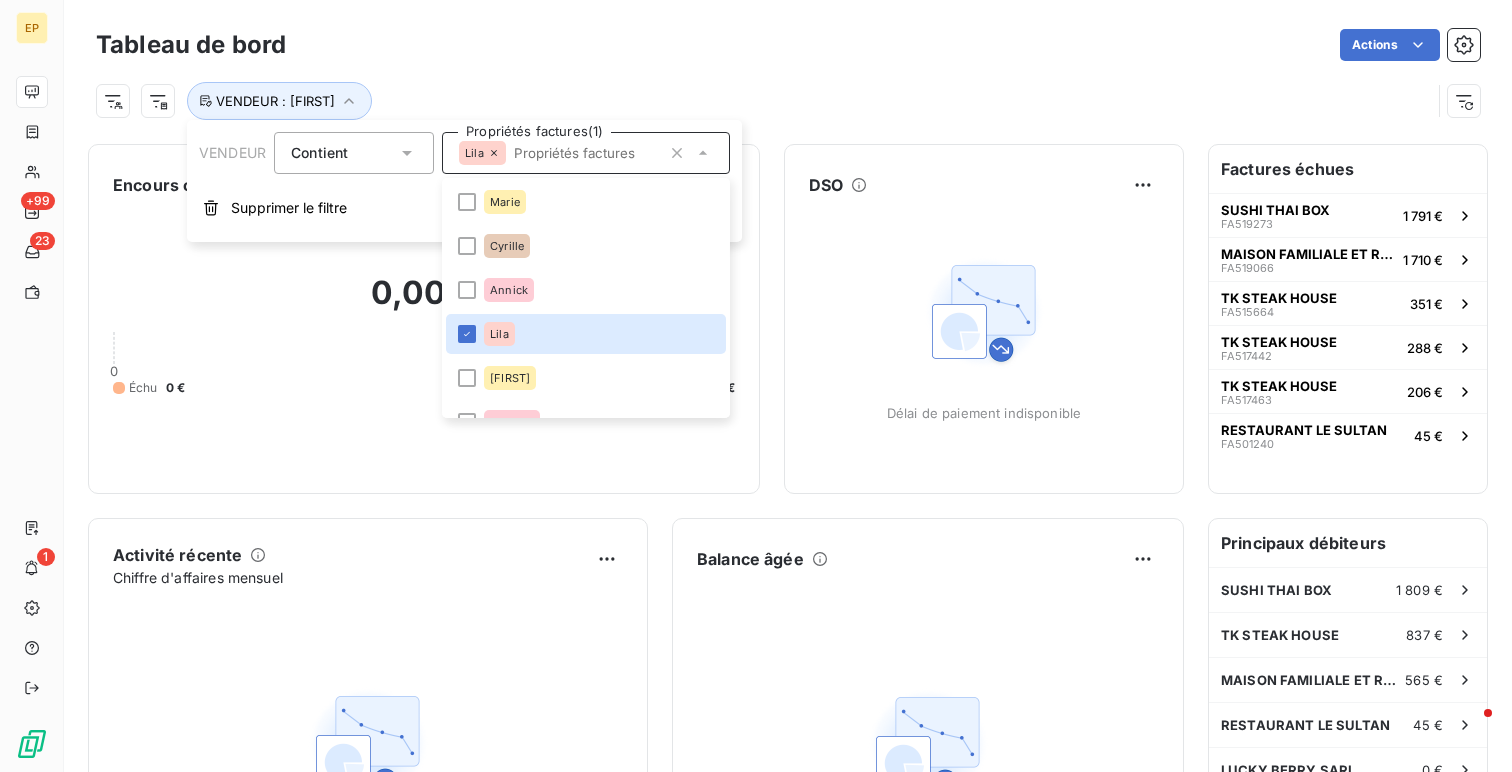 click on "VENDEUR  : [FIRST]" at bounding box center (788, 93) 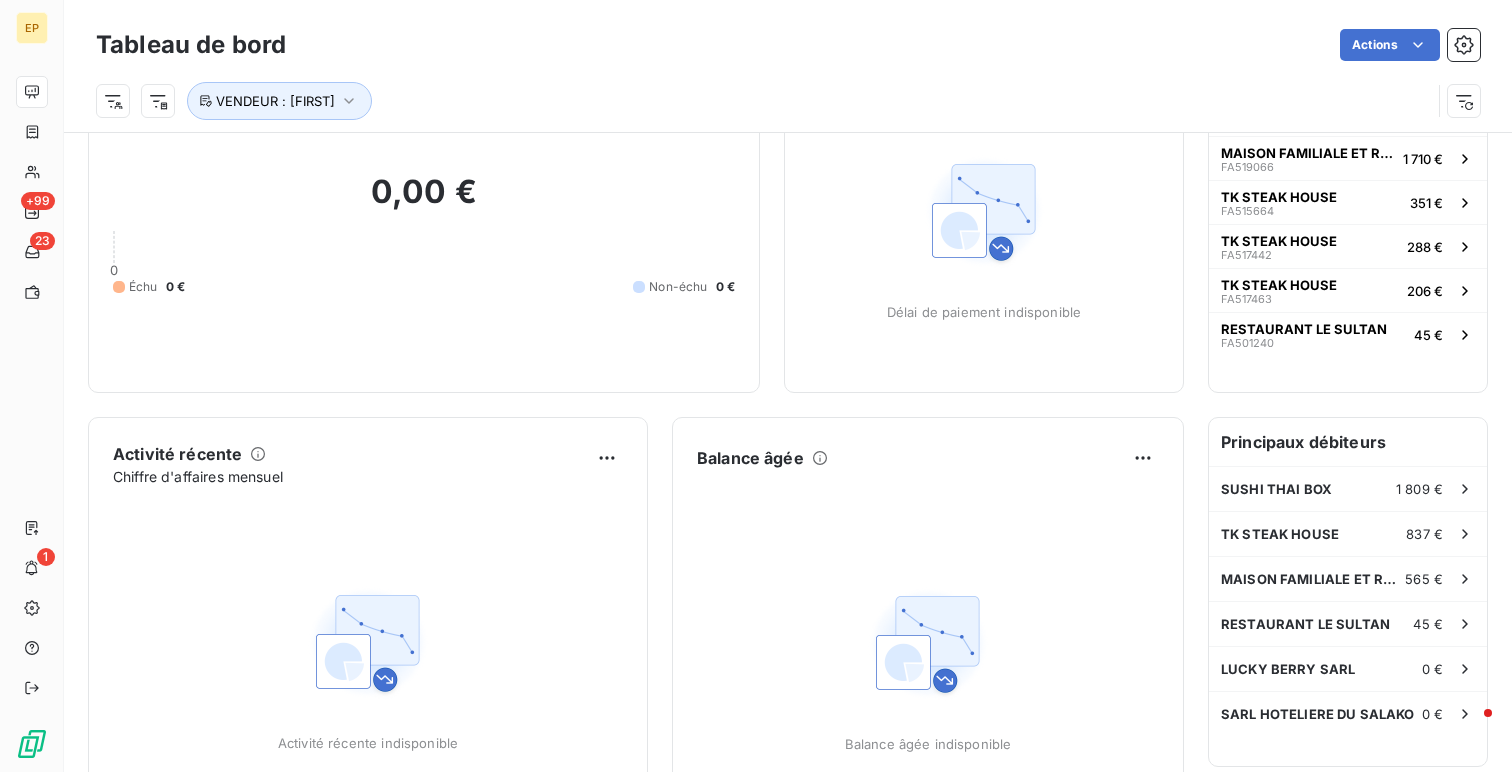scroll, scrollTop: 0, scrollLeft: 0, axis: both 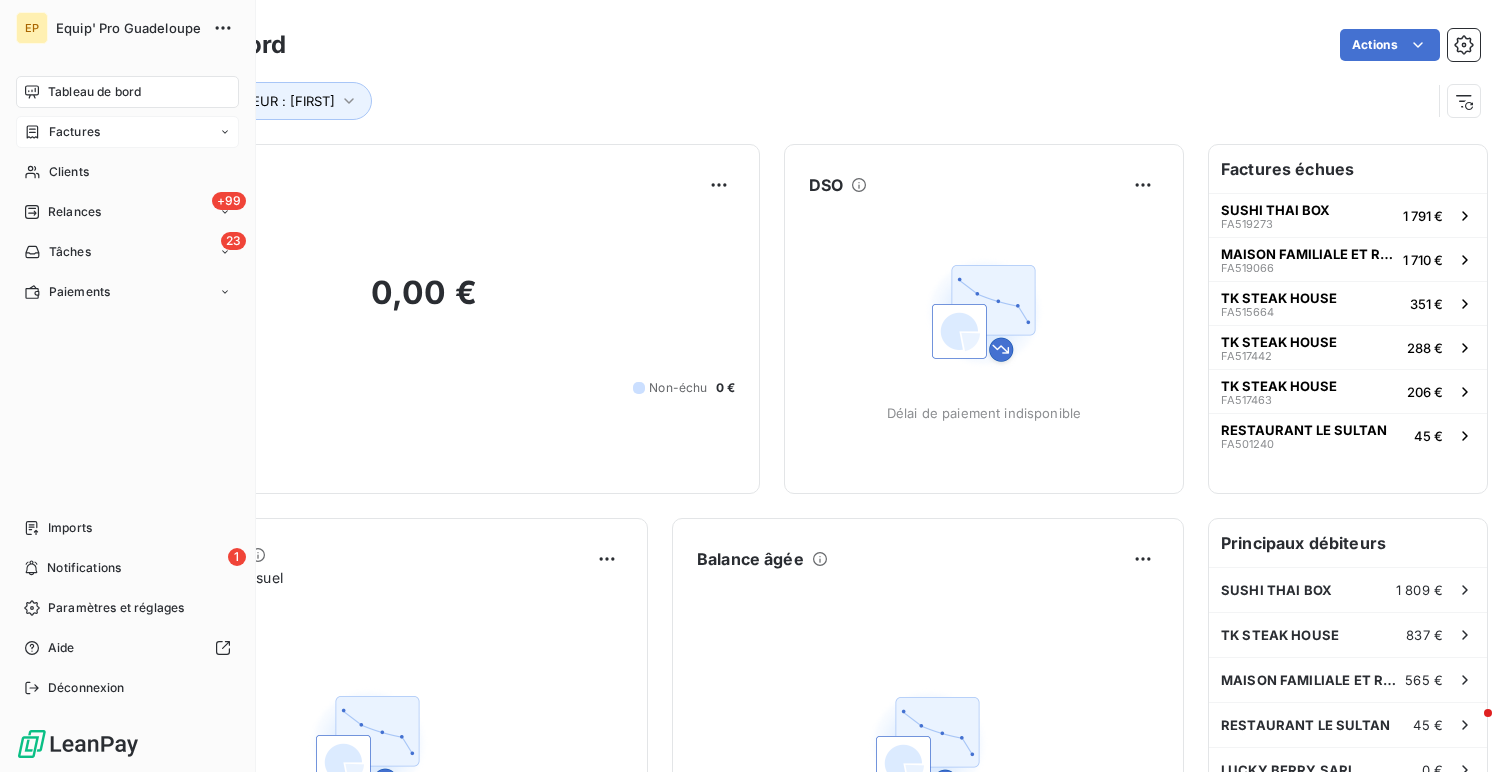 click on "Factures" at bounding box center (127, 132) 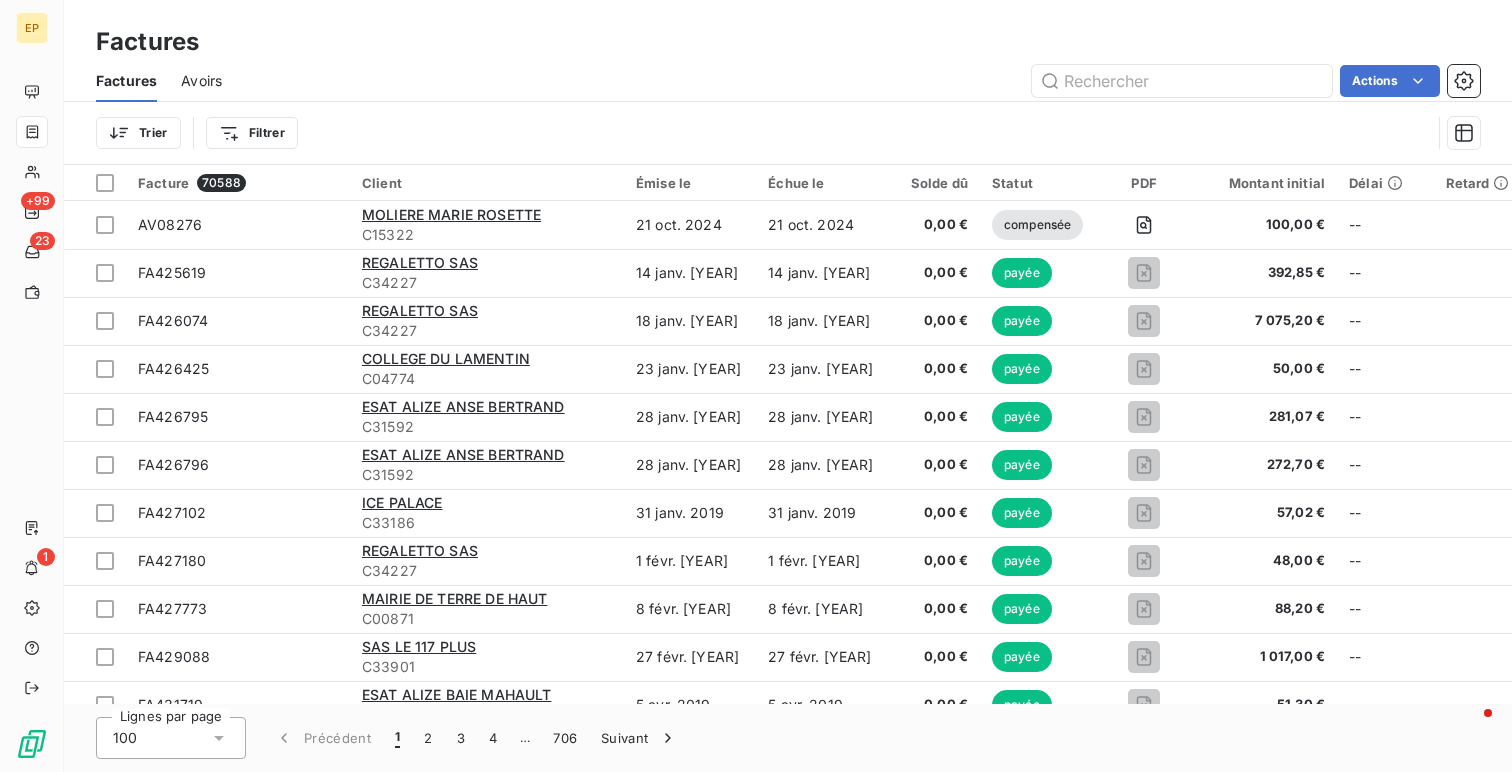 click on "Trier Filtrer" at bounding box center (763, 133) 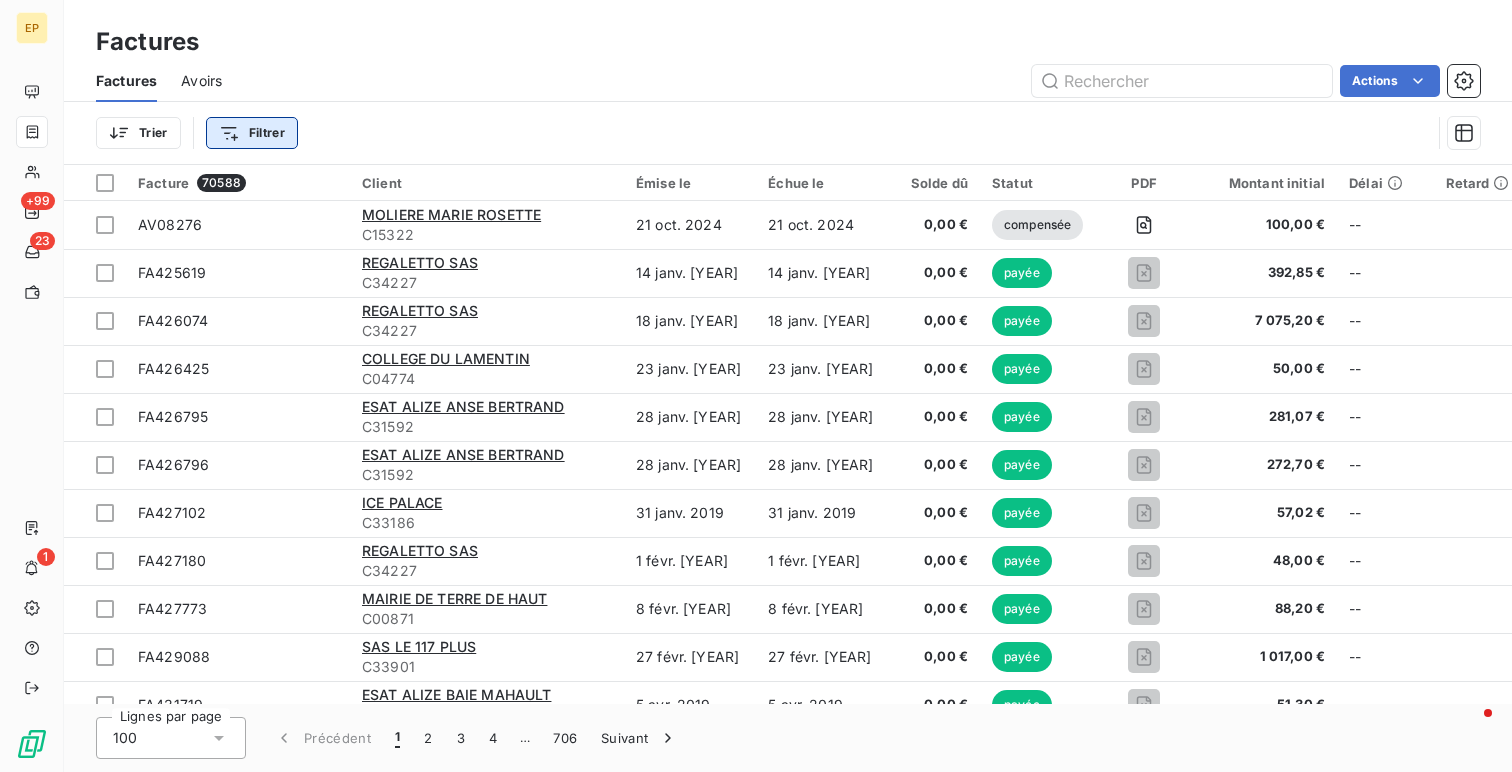 click on "EP +99 23 1 Factures Factures Avoirs Actions Trier Filtrer Facture 70588 Client Émise le Échue le Solde dû Statut PDF Montant initial Délai Retard   Litige Vendeur Antériorité VENDEUR Actions AV08276 MOLIERE MARIE ROSETTE C15322 21 oct. [YEAR] 21 oct. [YEAR] 0,00 € compensée 100,00 € -- _ _ Direction FA425619 REGALETTO SAS C34227 14 janv. [YEAR] 14 janv. [YEAR] 0,00 € payée 392,85 € -- _ _ [FIRST] FA426074 REGALETTO SAS C34227 18 janv. [YEAR] 18 janv. [YEAR] 0,00 € payée 7 075,20 € -- _ _ [FIRST] FA426425 COLLEGE DU LAMENTIN C04774 23 janv. [YEAR] 23 janv. [YEAR] 0,00 € payée 50,00 € -- _ _ [FIRST] FA426795 ESAT ALIZE ANSE BERTRAND C31592 28 janv. [YEAR] 28 janv. [YEAR] 0,00 € payée 281,07 € -- _ _ [FIRST] FA426796 ESAT ALIZE ANSE BERTRAND C31592 28 janv. [YEAR] 28 janv. [YEAR] 0,00 € payée 272,70 € -- _ _ [FIRST] FA427102 ICE PALACE C33186 31 janv. [YEAR] 31 janv. [YEAR] 0,00 € payée 57,02 € -- _ _ [FIRST] FA427180 REGALETTO SAS C34227 1 févr. [YEAR]" at bounding box center [756, 386] 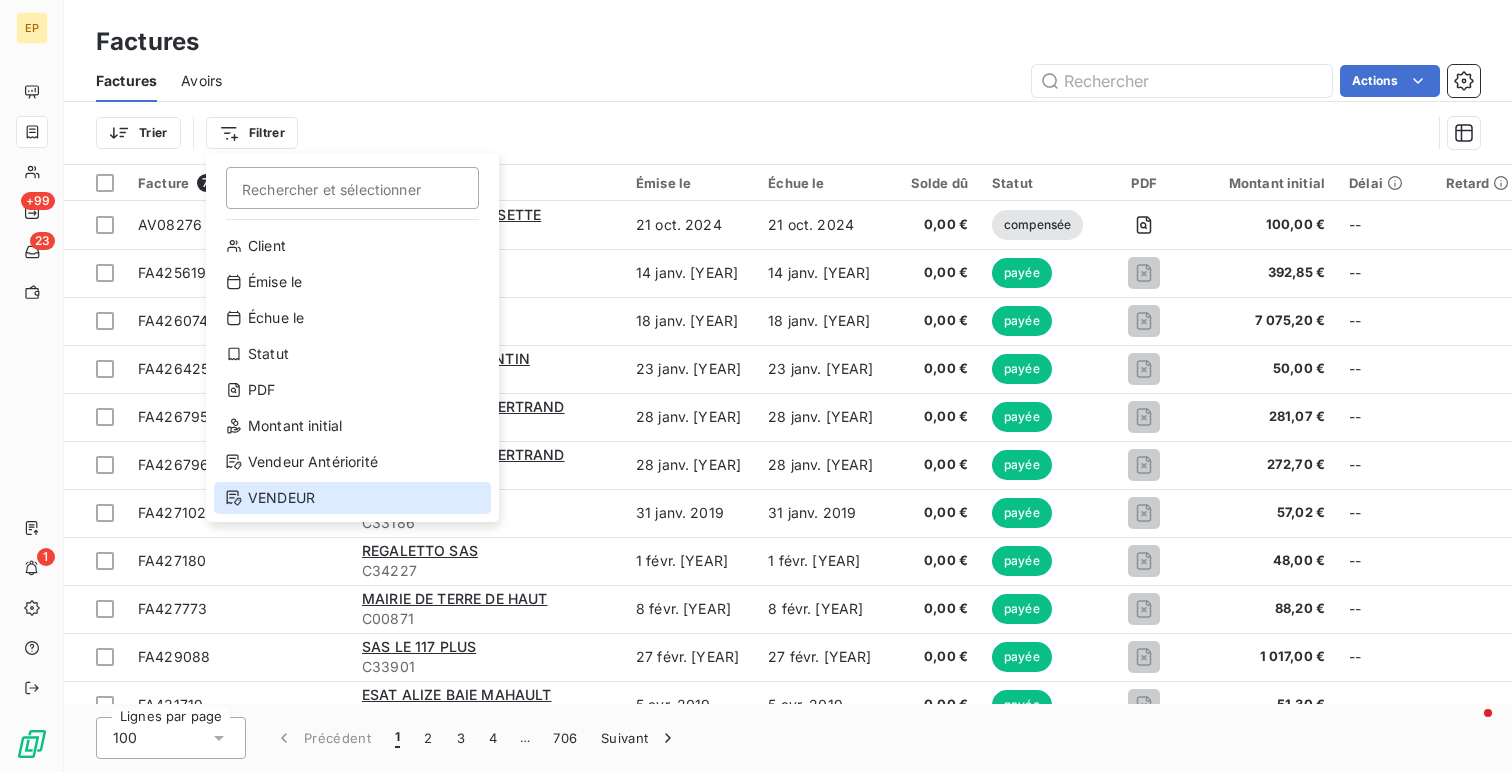click on "VENDEUR" at bounding box center (352, 498) 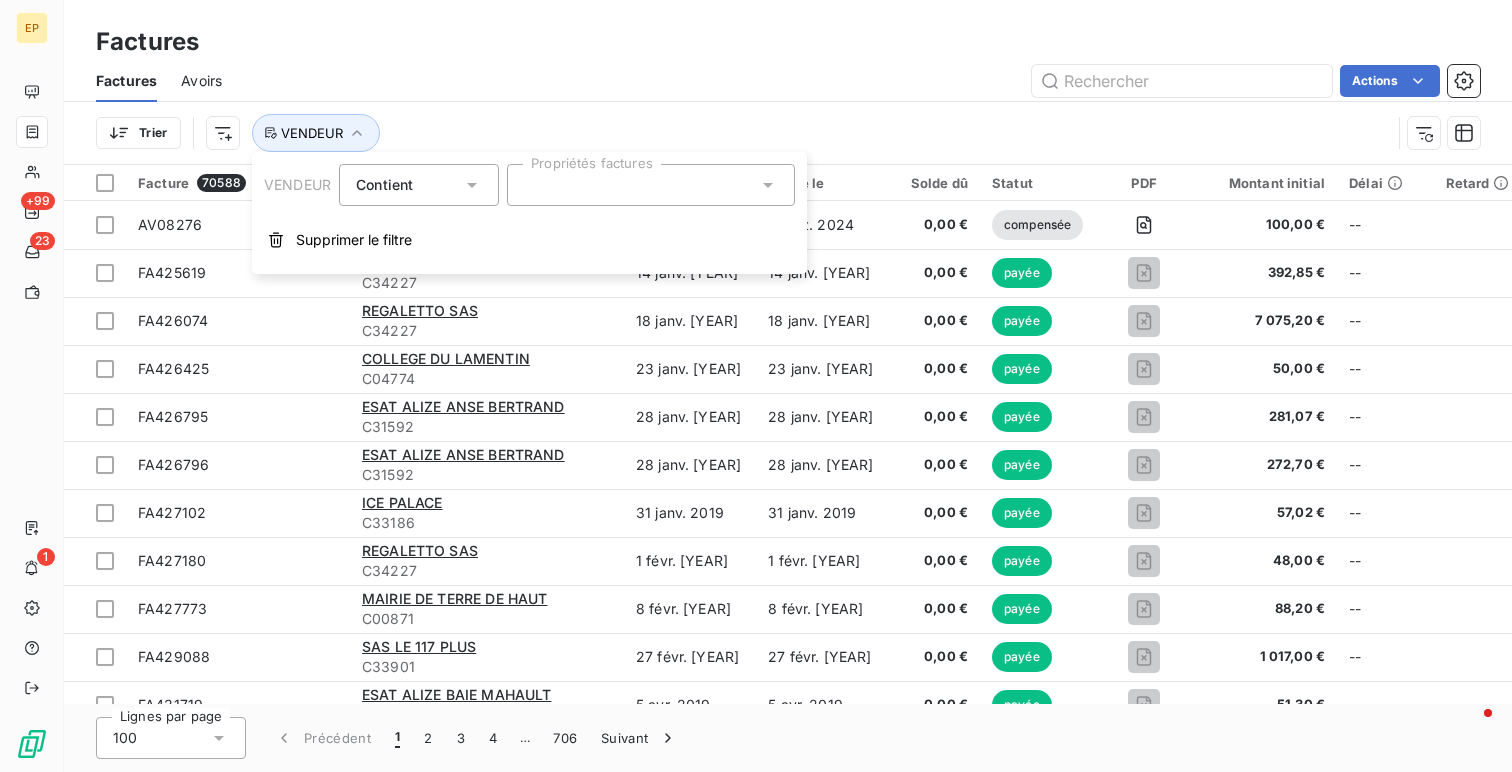 click at bounding box center (532, 185) 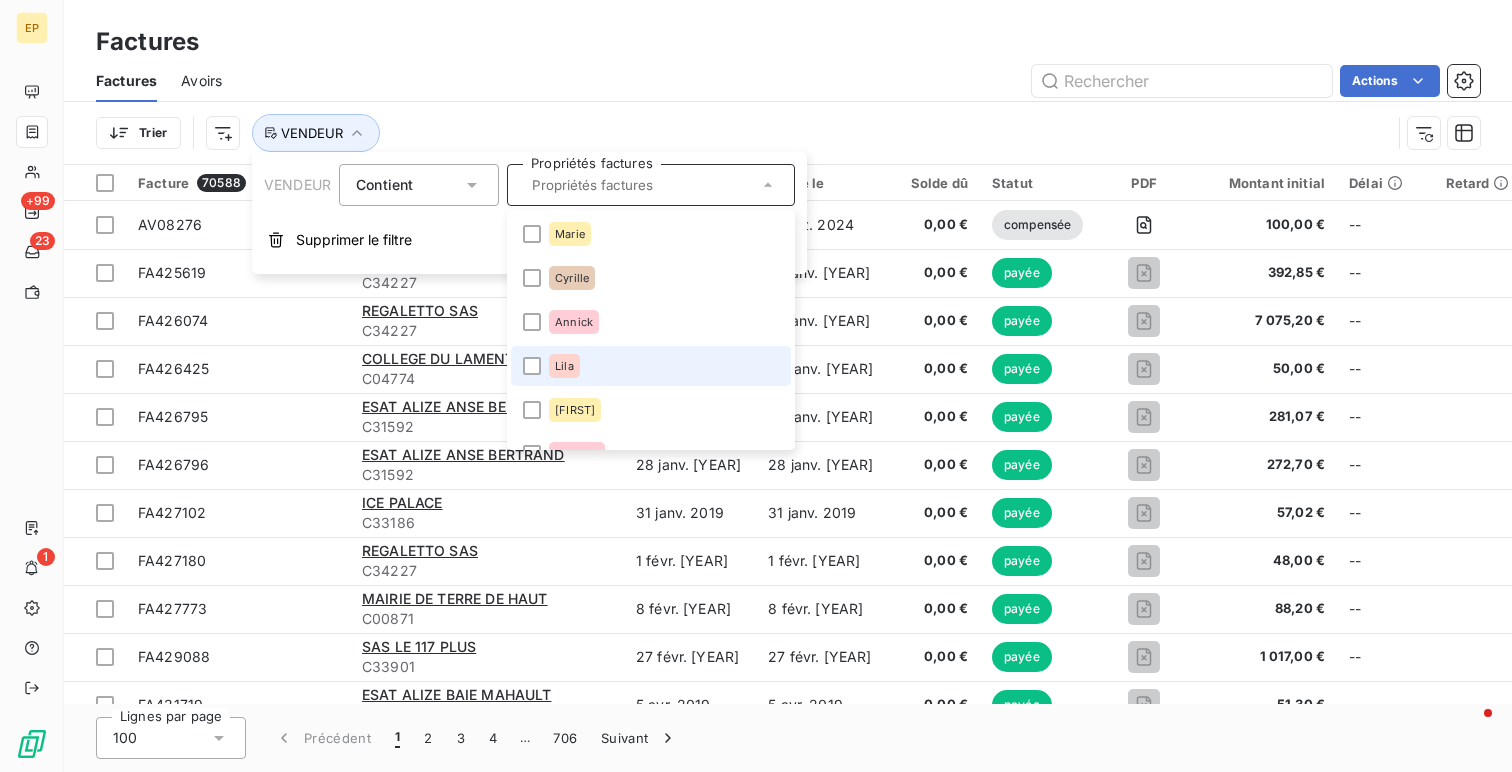 click on "Lila" at bounding box center [651, 366] 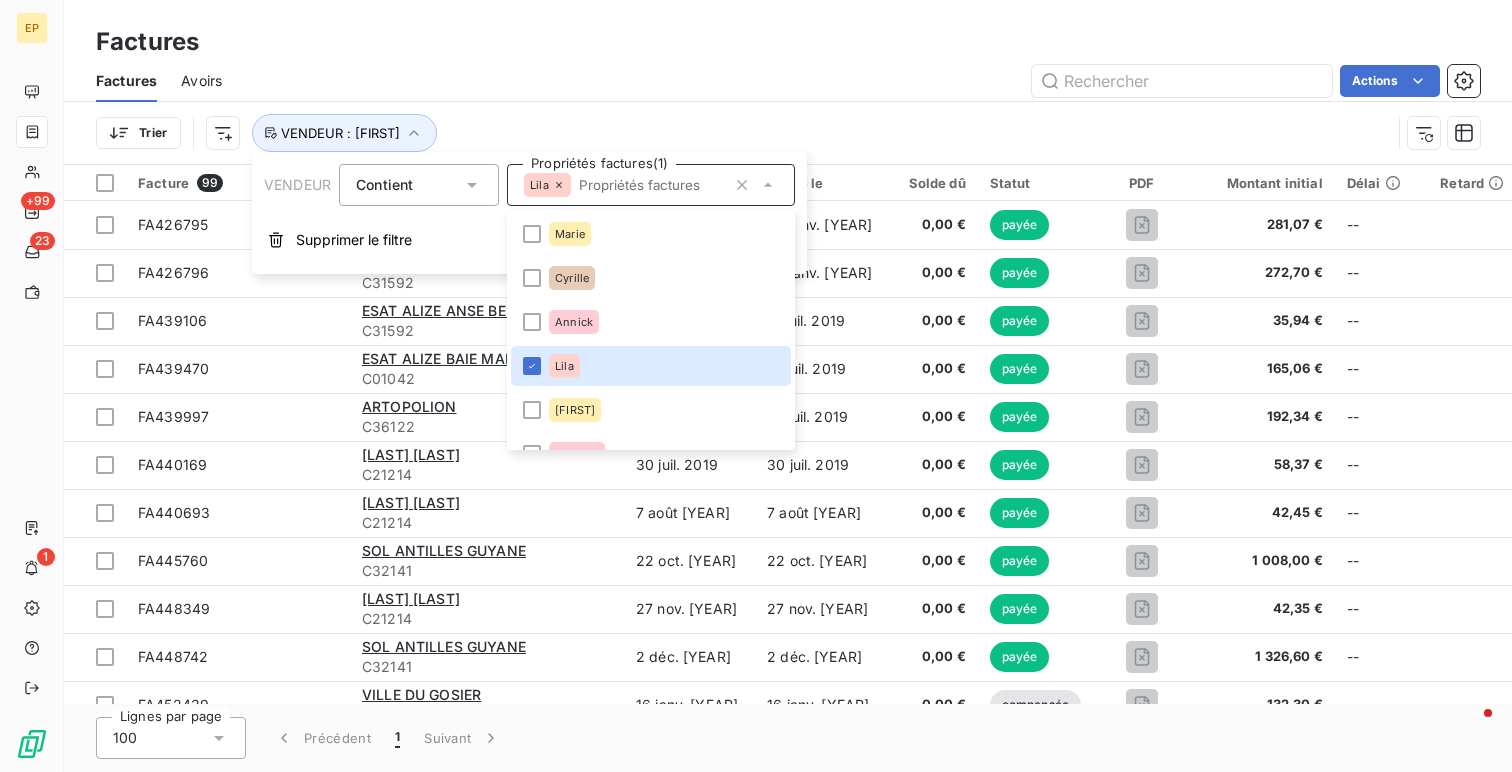 click on "Actions" at bounding box center (863, 81) 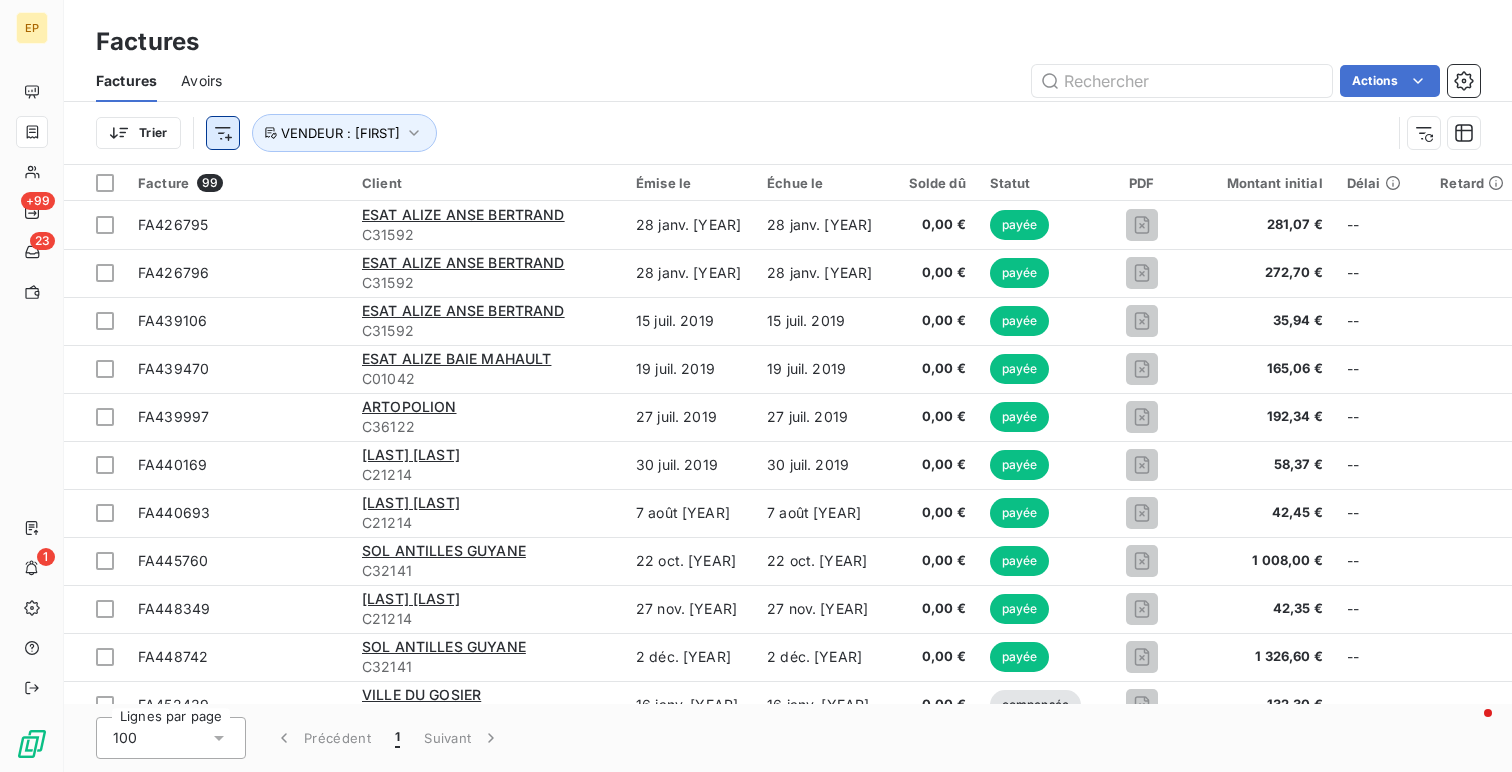 click on "EP +99 23 1 Factures Factures Avoirs Actions Trier VENDEUR  : [FIRST]  Facture 99 Client Émise le Échue le Solde dû Statut PDF Montant initial Délai Retard   Litige Vendeur Antériorité VENDEUR Actions FA426795 ESAT ALIZE ANSE BERTRAND C31592 28 janv. [YEAR] 28 janv. [YEAR] 0,00 € payée 281,07 € -- _ _ [FIRST] FA426796 ESAT ALIZE ANSE BERTRAND C31592 28 janv. [YEAR] 28 janv. [YEAR] 0,00 € payée 272,70 € -- _ _ [FIRST] FA439106 ESAT ALIZE ANSE BERTRAND C31592 15 juil. [YEAR] 15 juil. [YEAR] 0,00 € payée 35,94 € -- _ _ [FIRST] FA439470 ESAT ALIZE BAIE MAHAULT C01042 19 juil. [YEAR] 19 juil. [YEAR] 0,00 € payée 165,06 € -- _ _ [FIRST] FA439997 ARTOPOLION  C36122 27 juil. [YEAR] 27 juil. [YEAR] 0,00 € payée 192,34 € -- _ _ [FIRST] FA440169 BIAS MONIQUE C21214 30 juil. [YEAR] 30 juil. [YEAR] 0,00 € payée 58,37 € -- _ _ [FIRST] FA440693 BIAS MONIQUE C21214 7 août [YEAR] 7 août [YEAR] 0,00 € payée 42,45 € -- _ _ [FIRST] FA445760 SOL ANTILLES GUYANE C32141 22 oct. [YEAR] 22 oct. [YEAR] 0,00 € -- _" at bounding box center [756, 386] 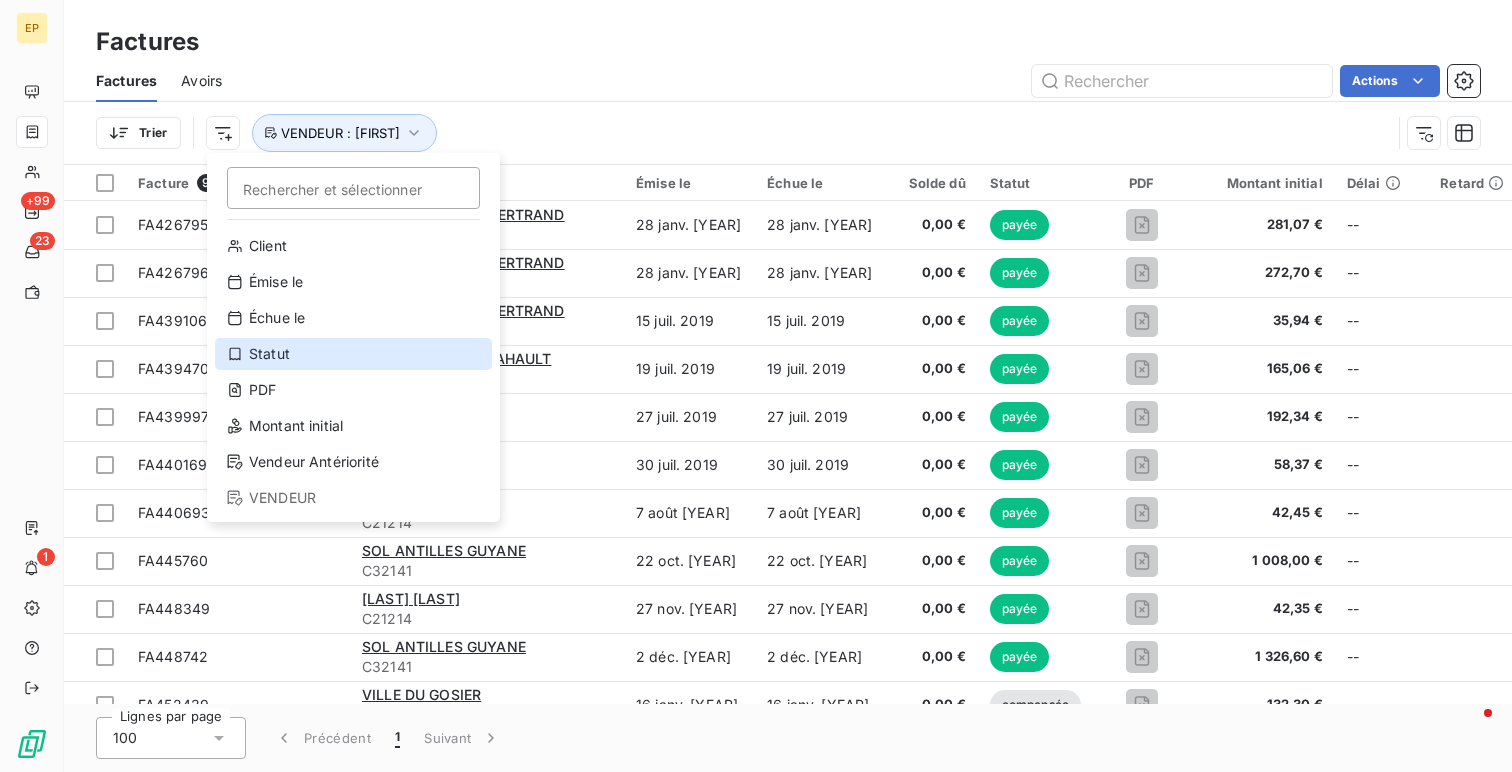 click on "Statut" at bounding box center [353, 354] 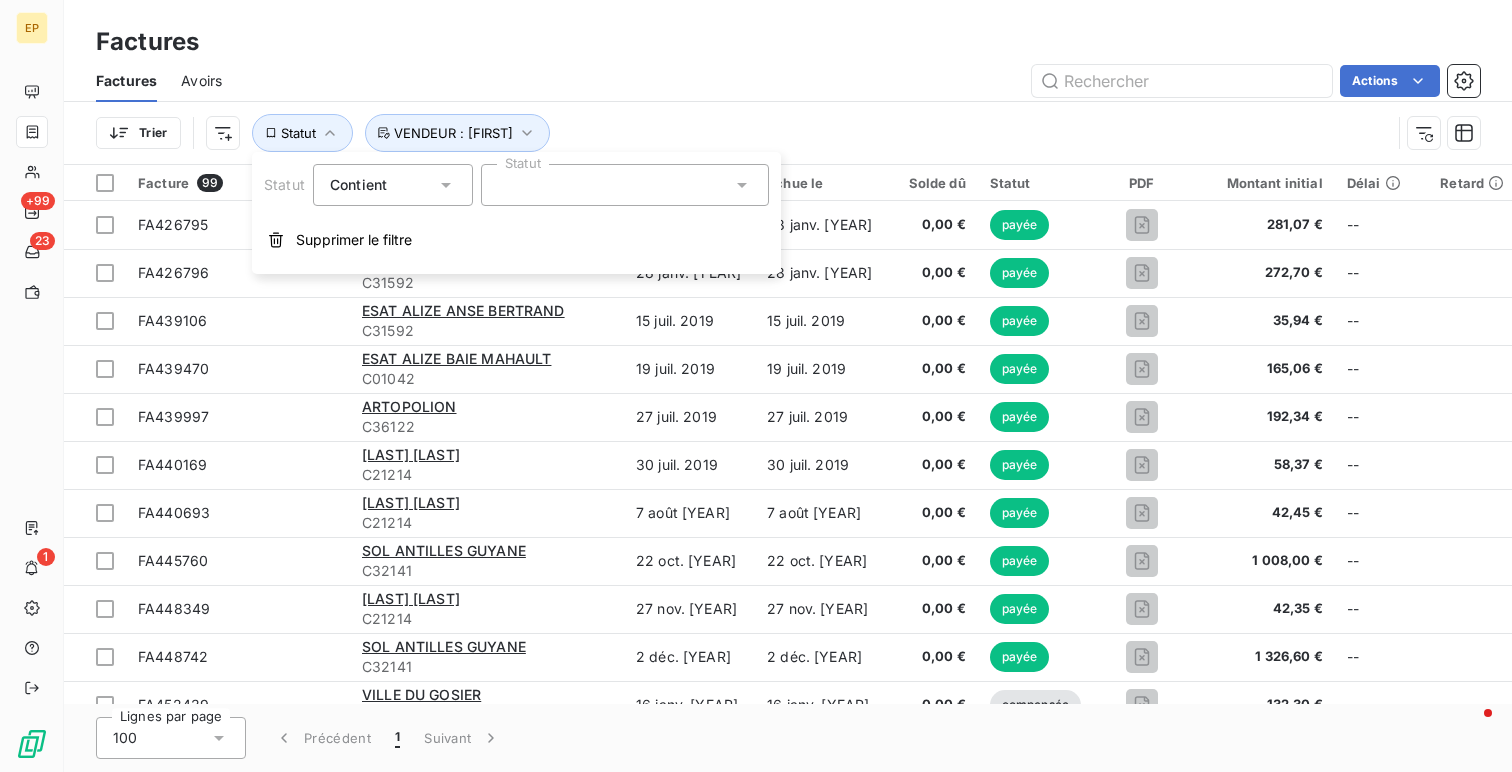 click on "Contient" at bounding box center (383, 185) 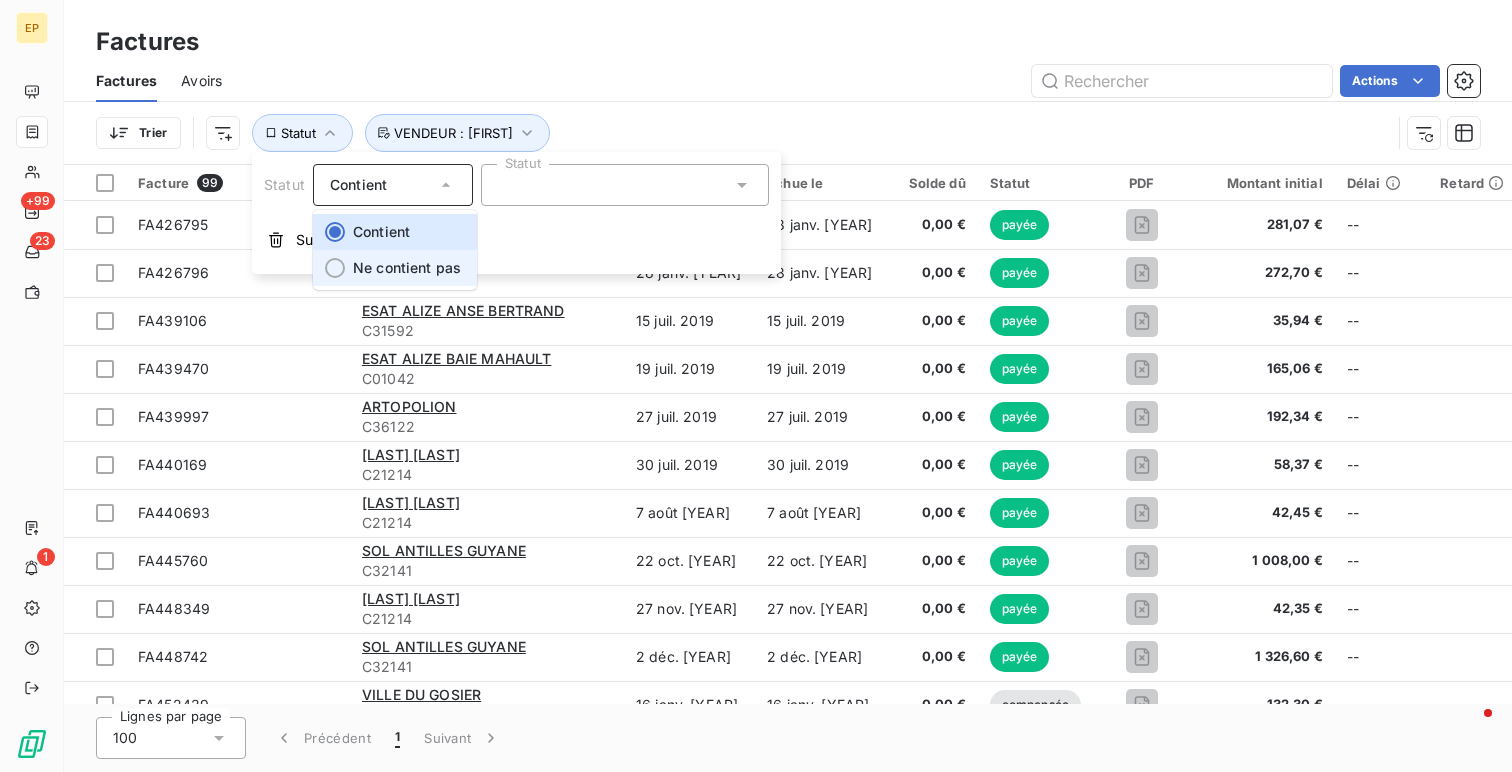 click on "Ne contient pas" at bounding box center [407, 267] 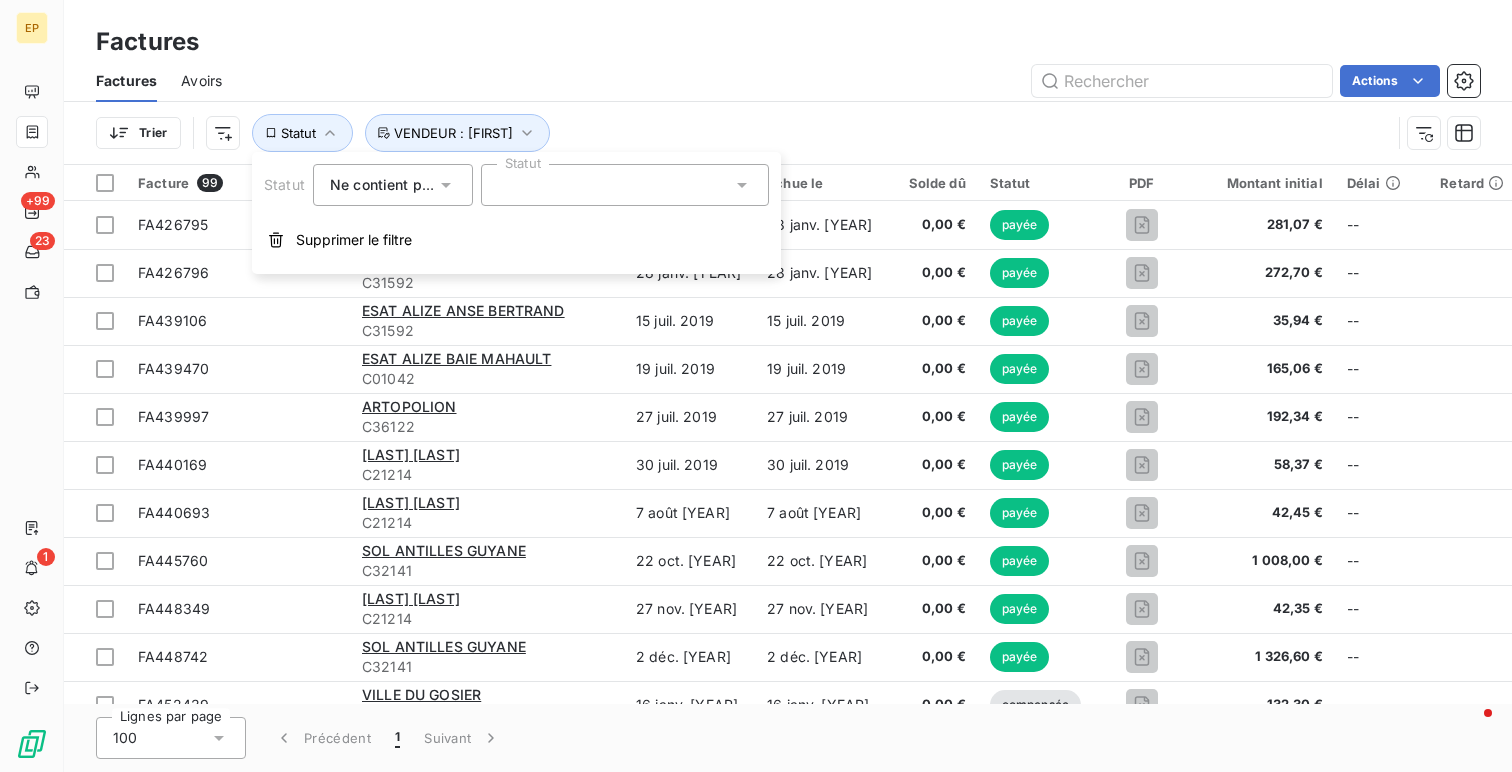 click at bounding box center [625, 185] 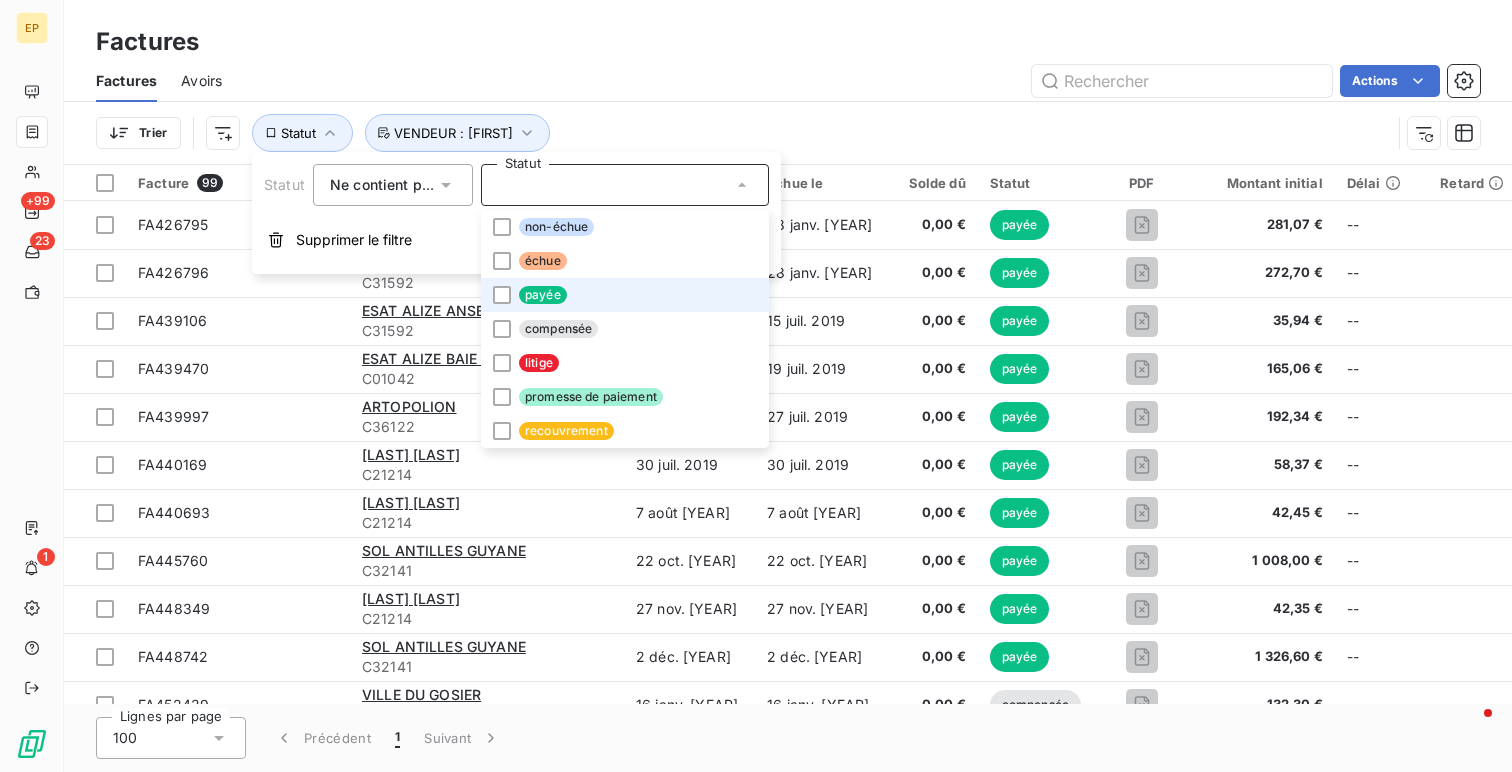 click on "payée" at bounding box center [625, 295] 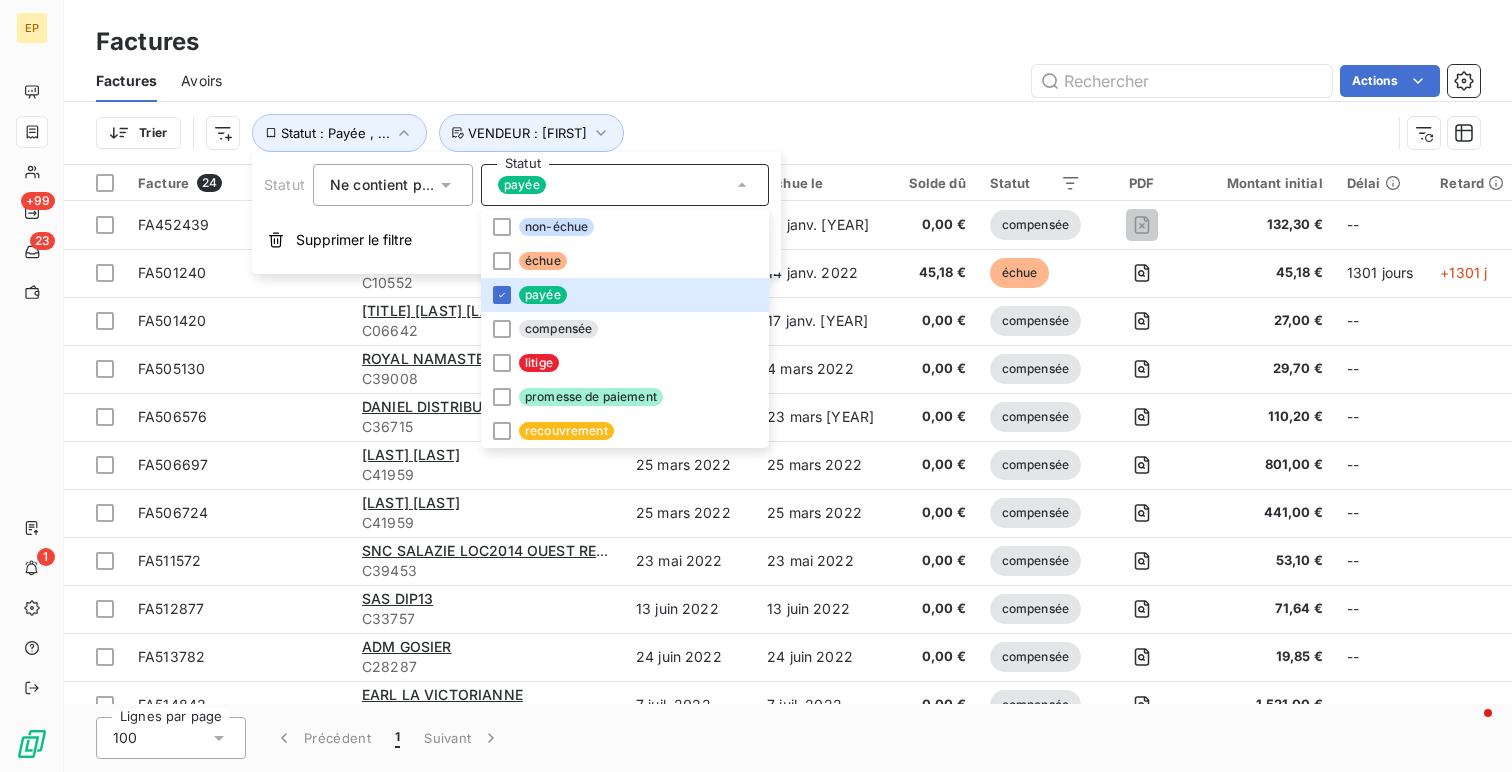 click on "Actions" at bounding box center [863, 81] 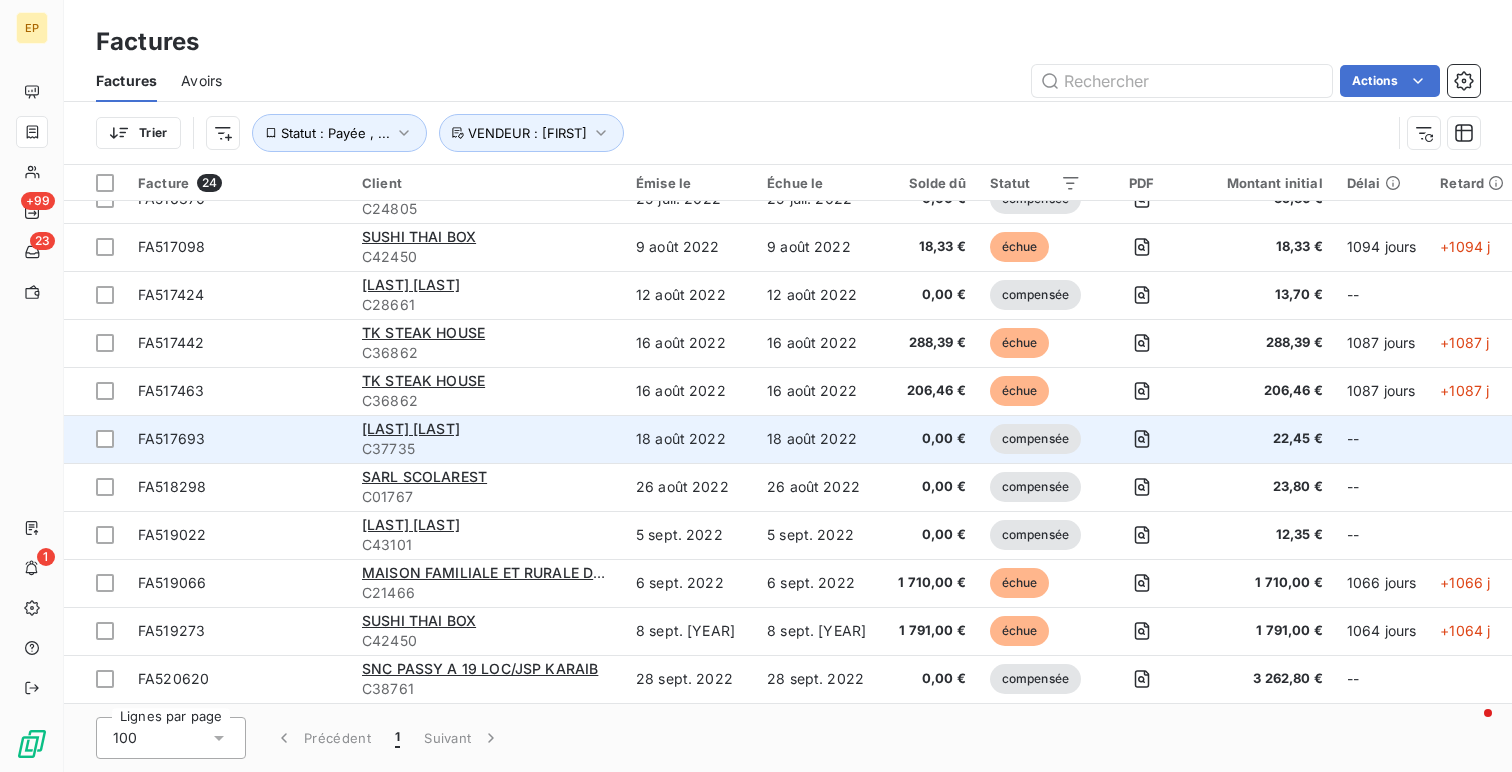scroll, scrollTop: 0, scrollLeft: 0, axis: both 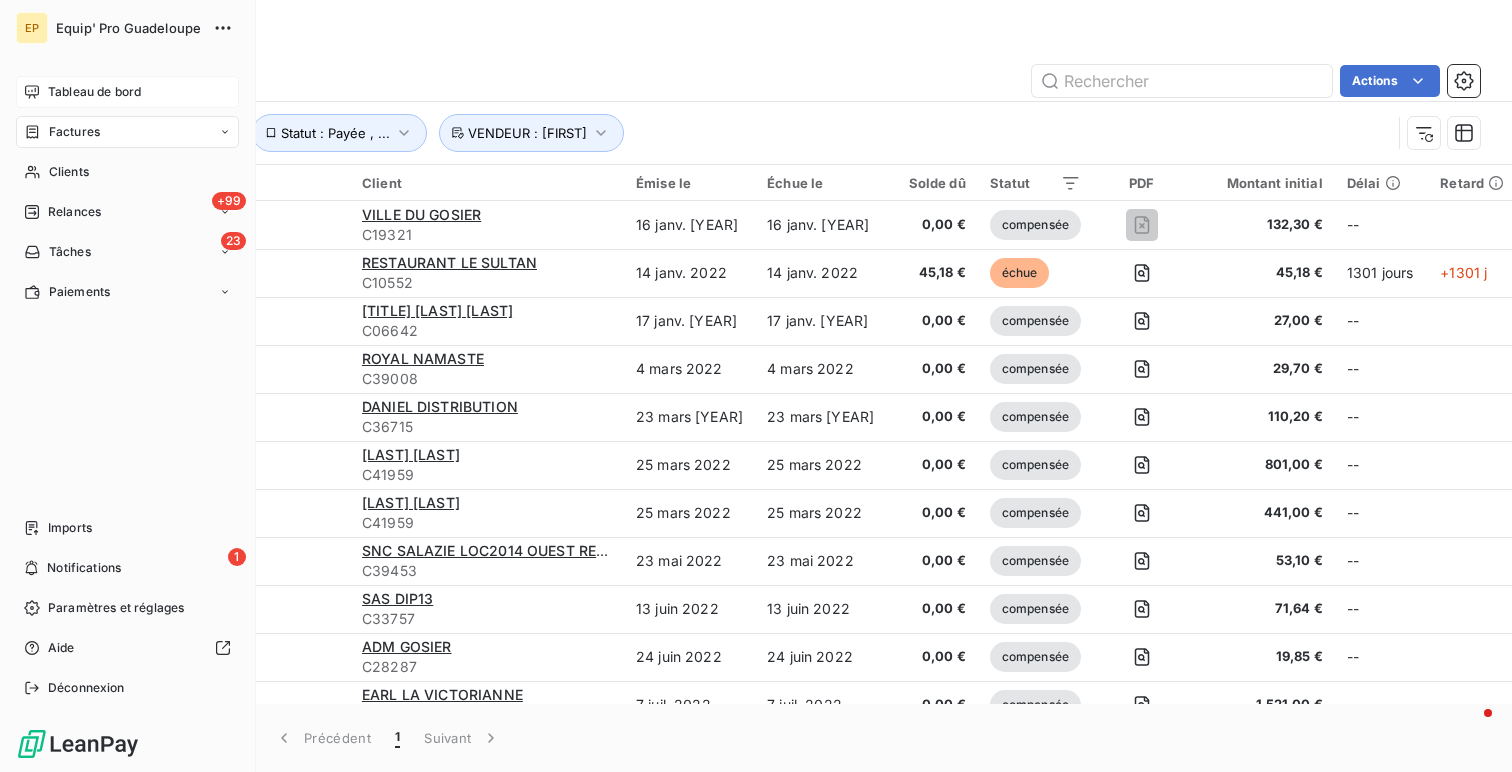 click on "Tableau de bord" at bounding box center [94, 92] 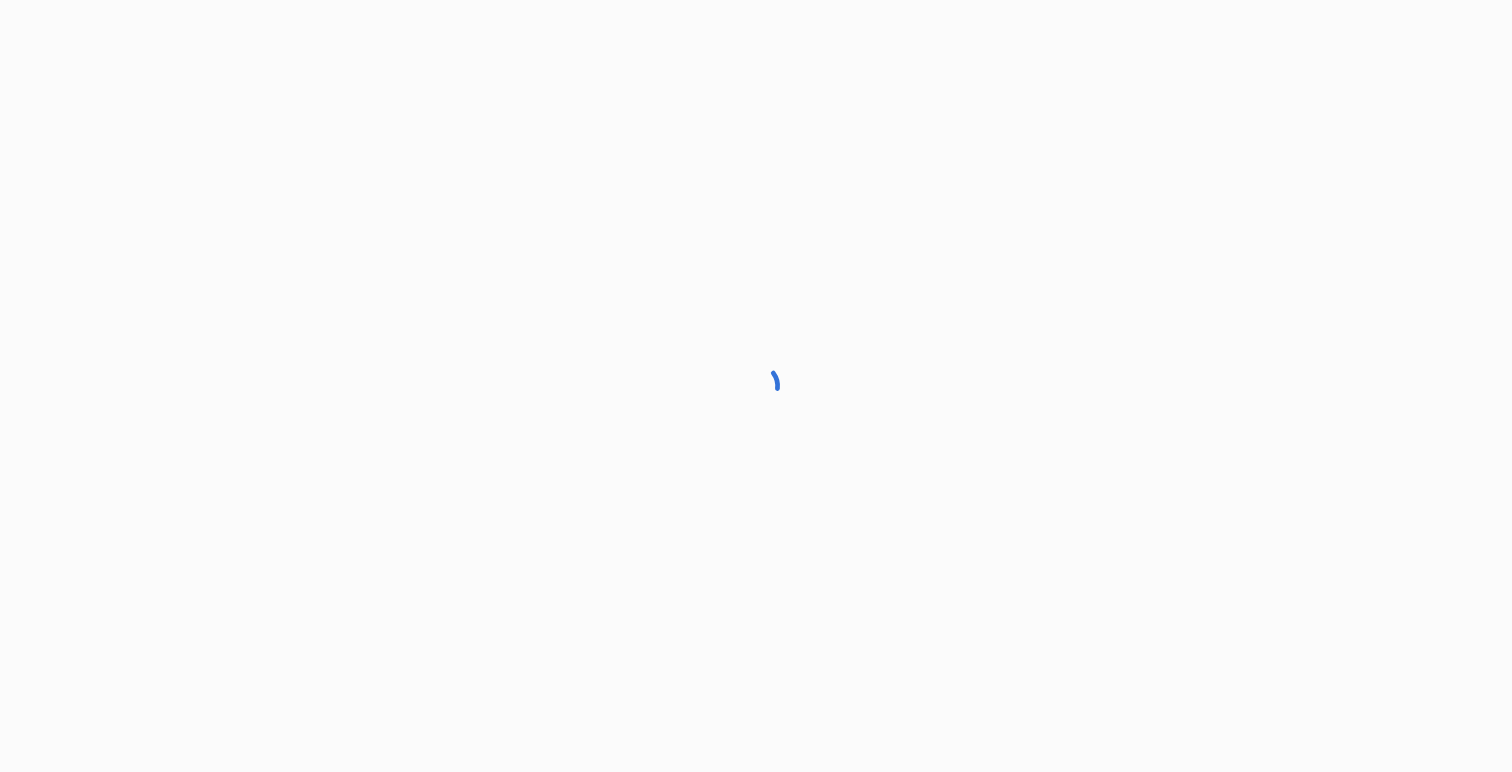 scroll, scrollTop: 0, scrollLeft: 0, axis: both 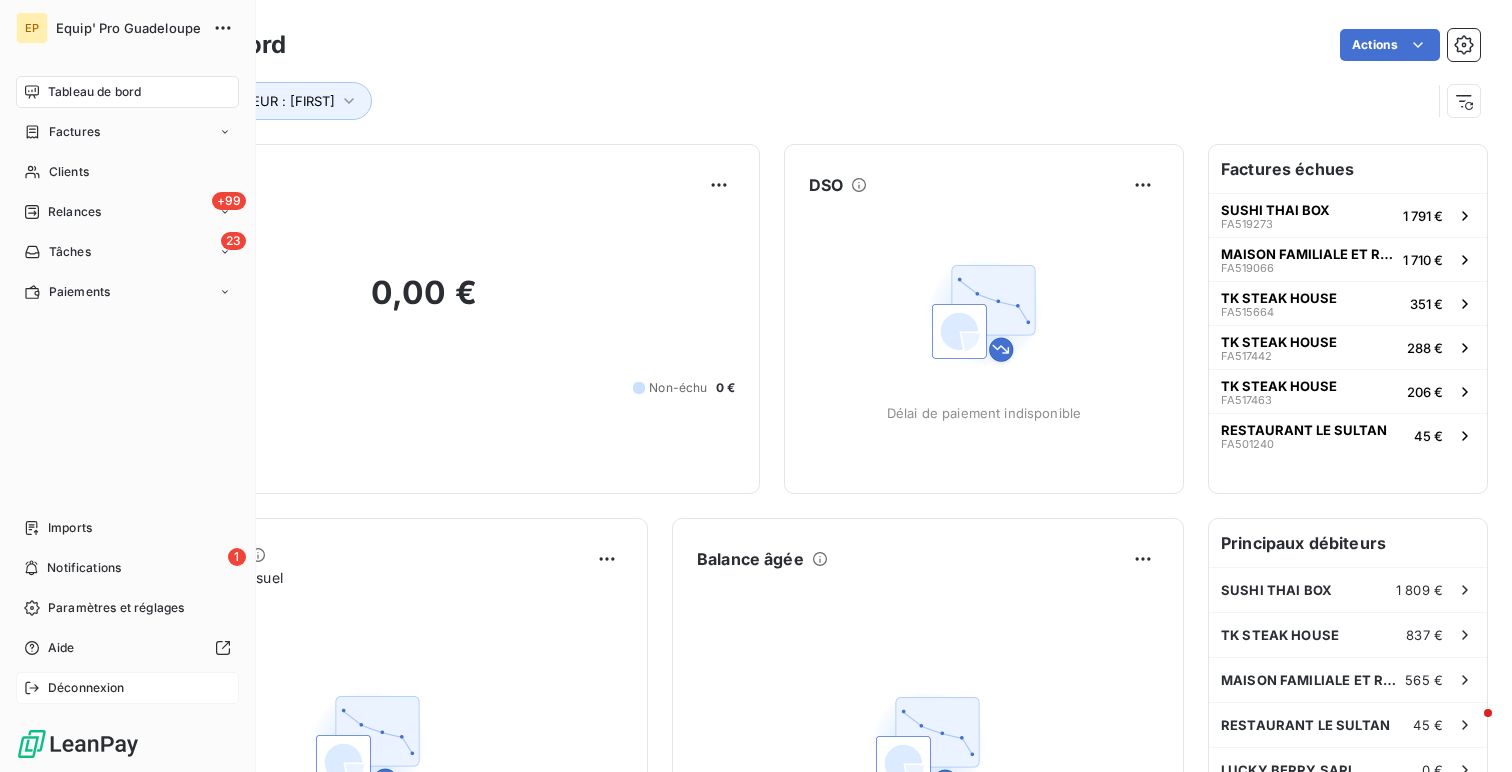 click on "Déconnexion" at bounding box center [86, 688] 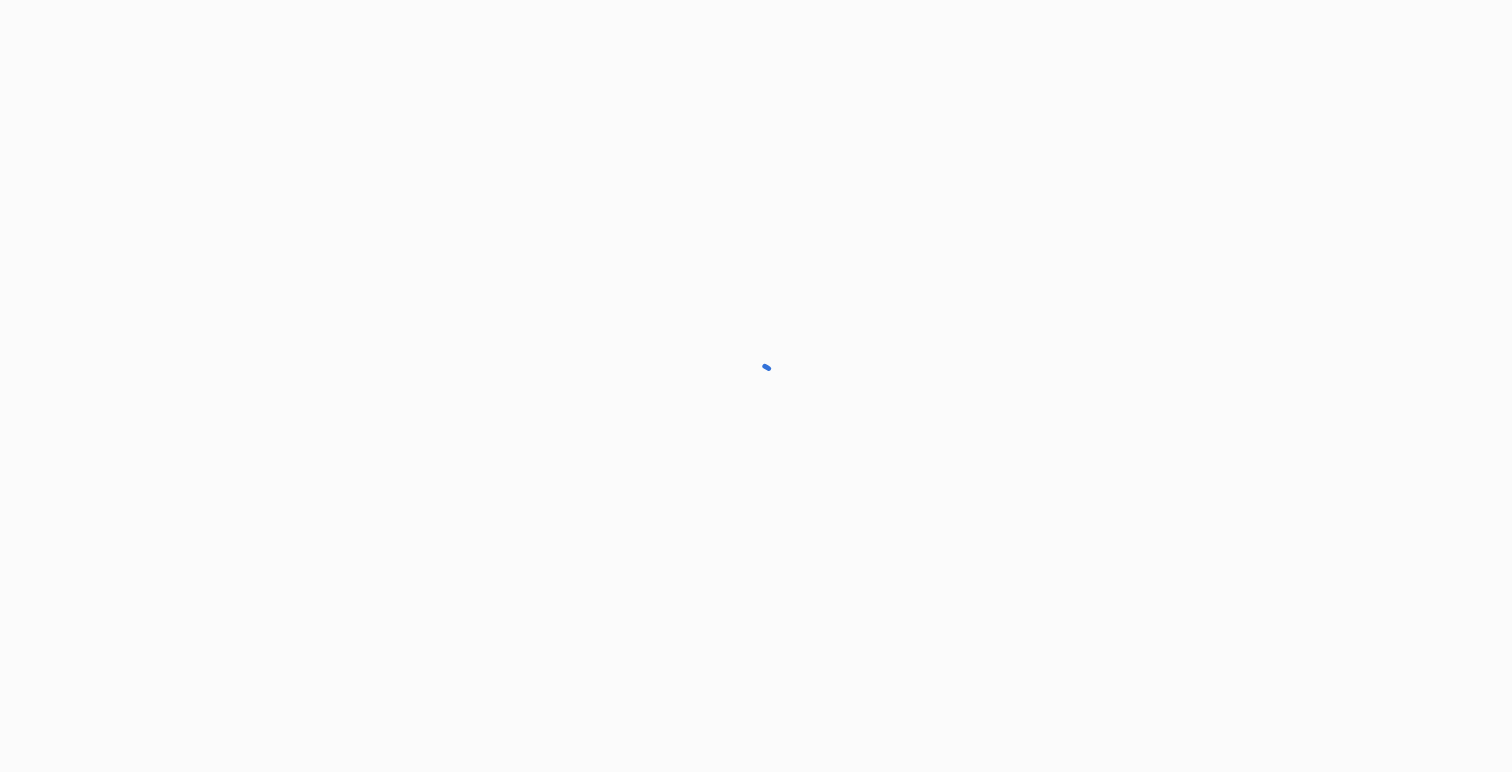 scroll, scrollTop: 0, scrollLeft: 0, axis: both 